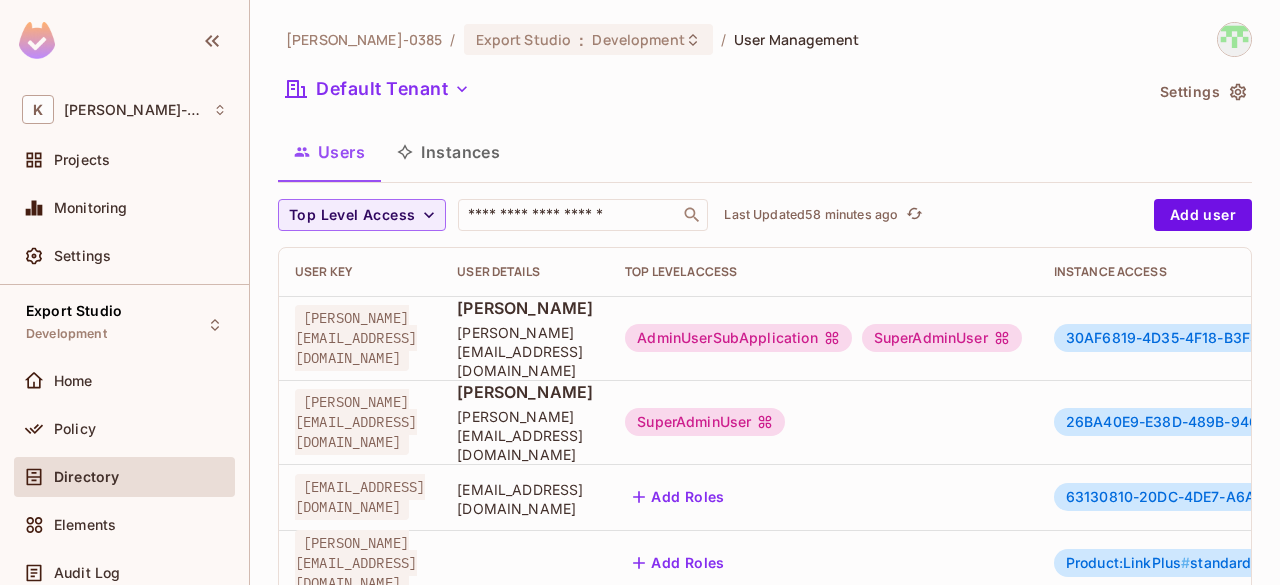 scroll, scrollTop: 0, scrollLeft: 0, axis: both 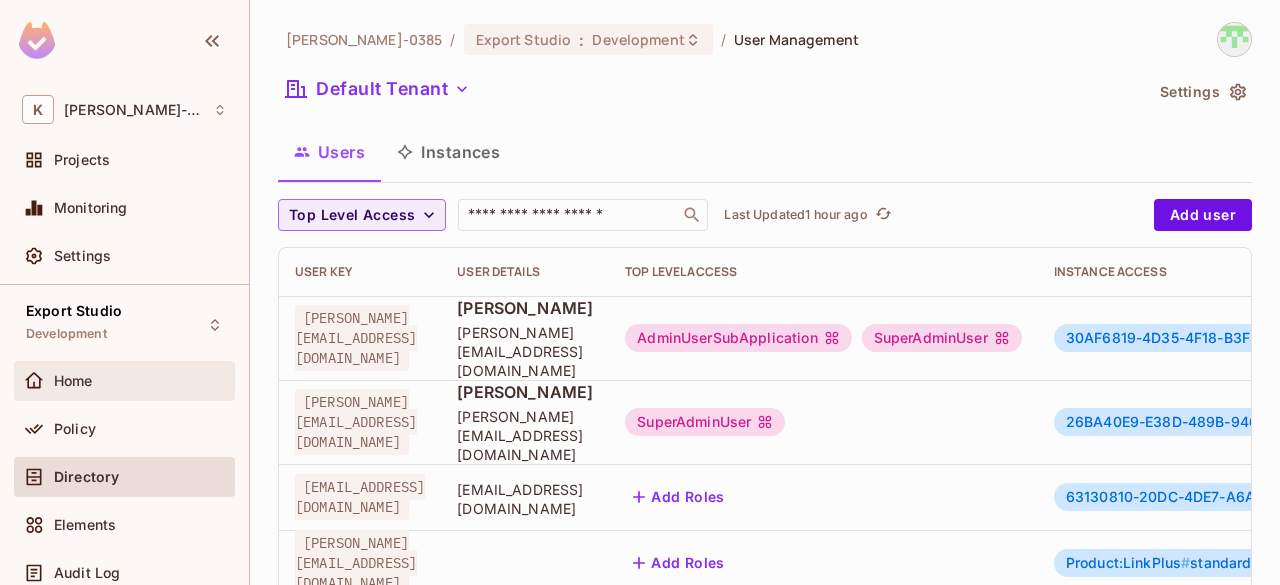 click on "Home" at bounding box center [140, 381] 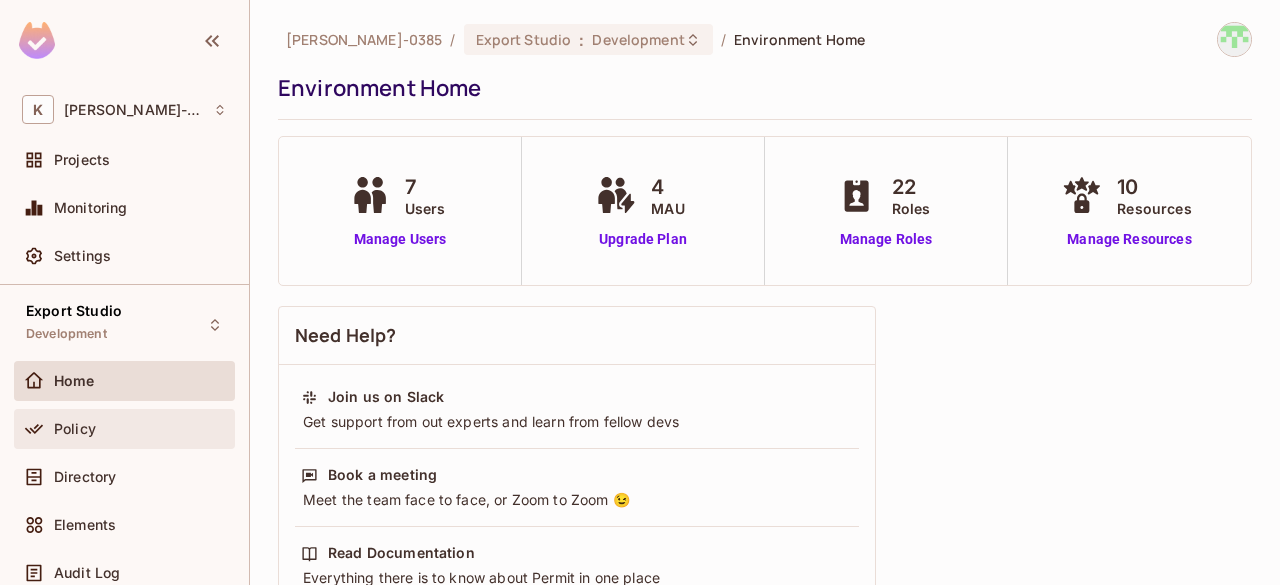 click on "Policy" at bounding box center (124, 429) 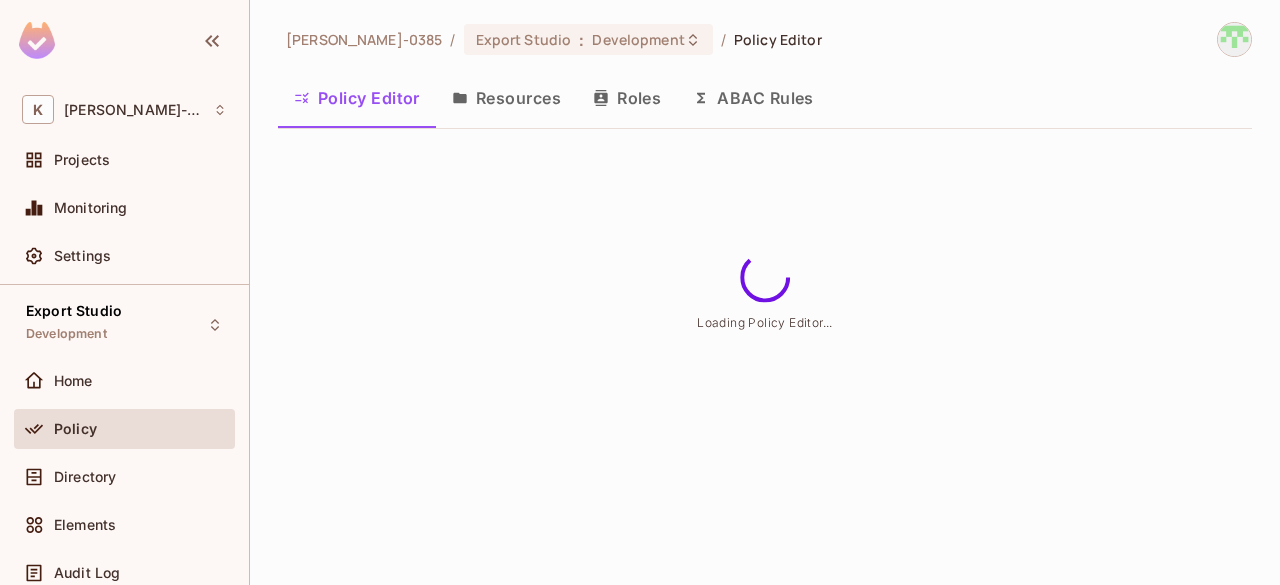 click on "Resources" at bounding box center [506, 98] 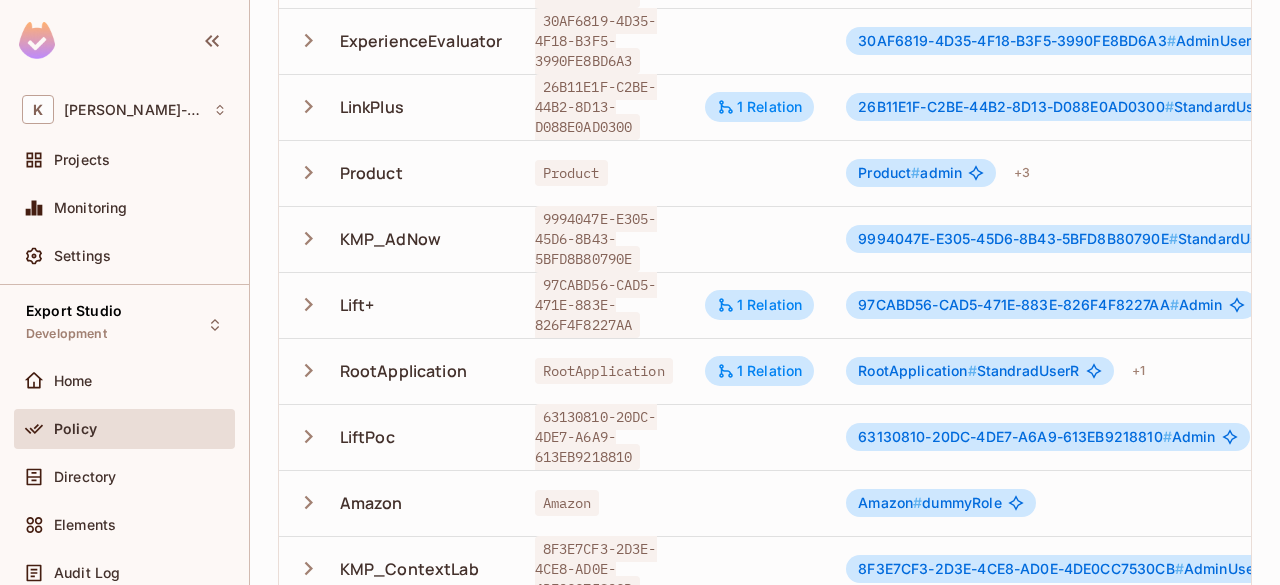scroll, scrollTop: 348, scrollLeft: 0, axis: vertical 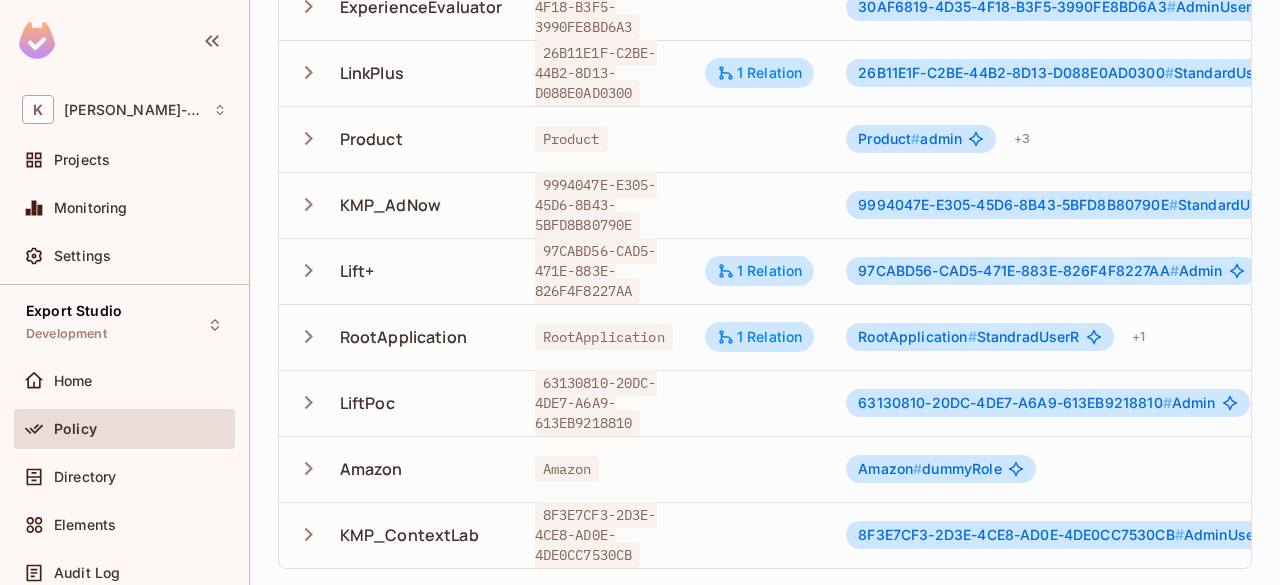 click on "63130810-20DC-4DE7-A6A9-613EB9218810" at bounding box center (596, 403) 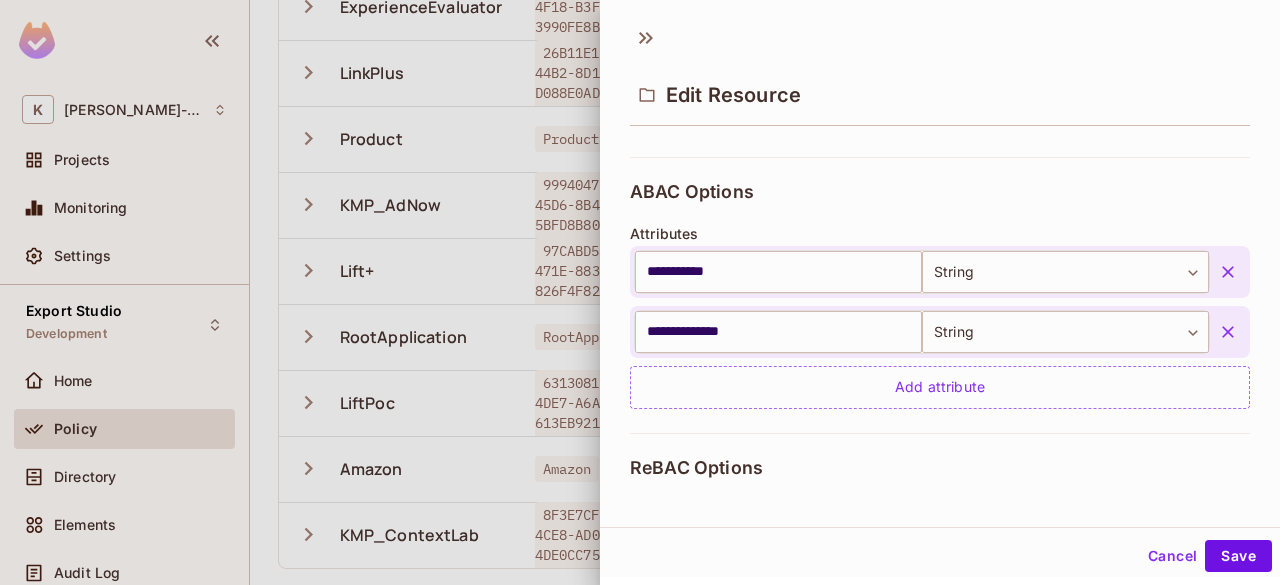 scroll, scrollTop: 662, scrollLeft: 0, axis: vertical 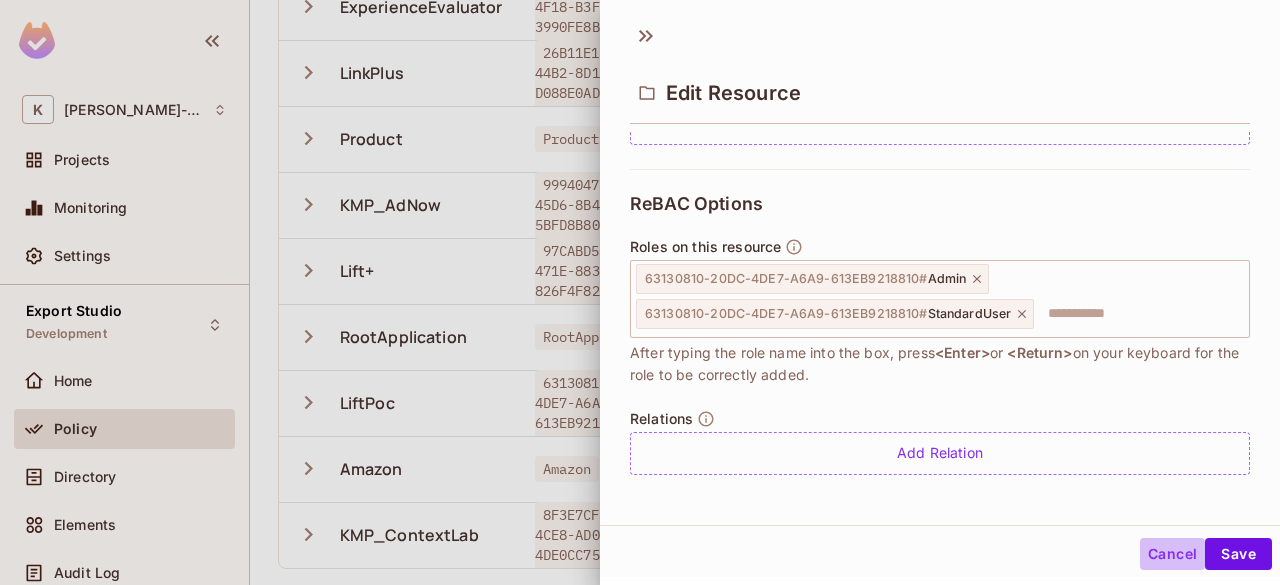 drag, startPoint x: 1160, startPoint y: 548, endPoint x: 856, endPoint y: 429, distance: 326.46133 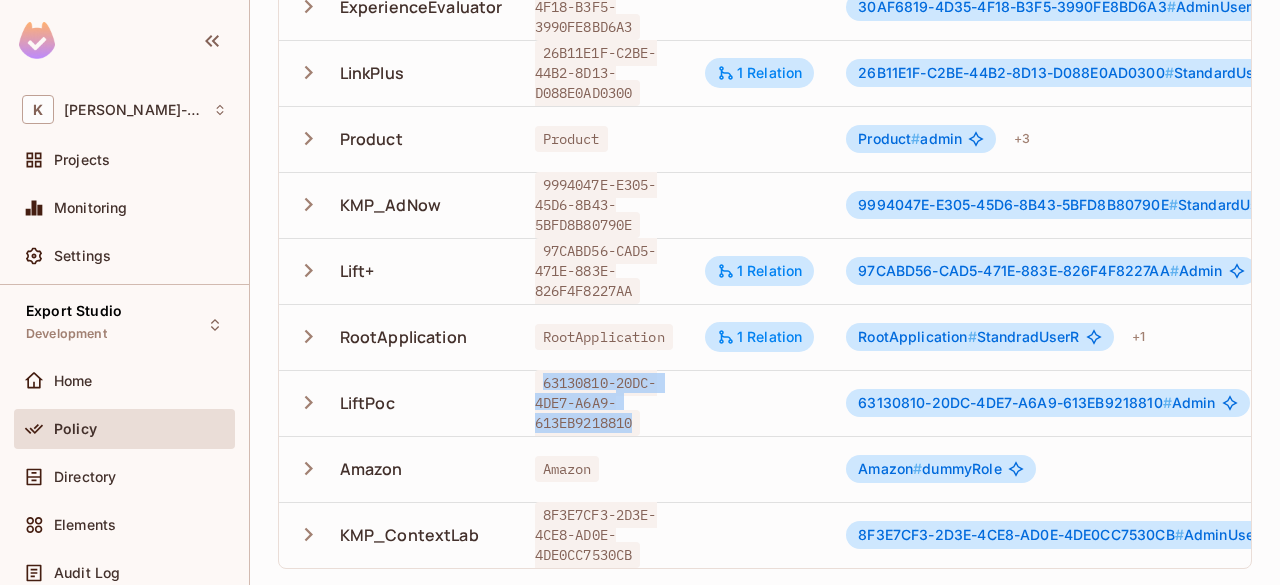 drag, startPoint x: 536, startPoint y: 366, endPoint x: 633, endPoint y: 411, distance: 106.929886 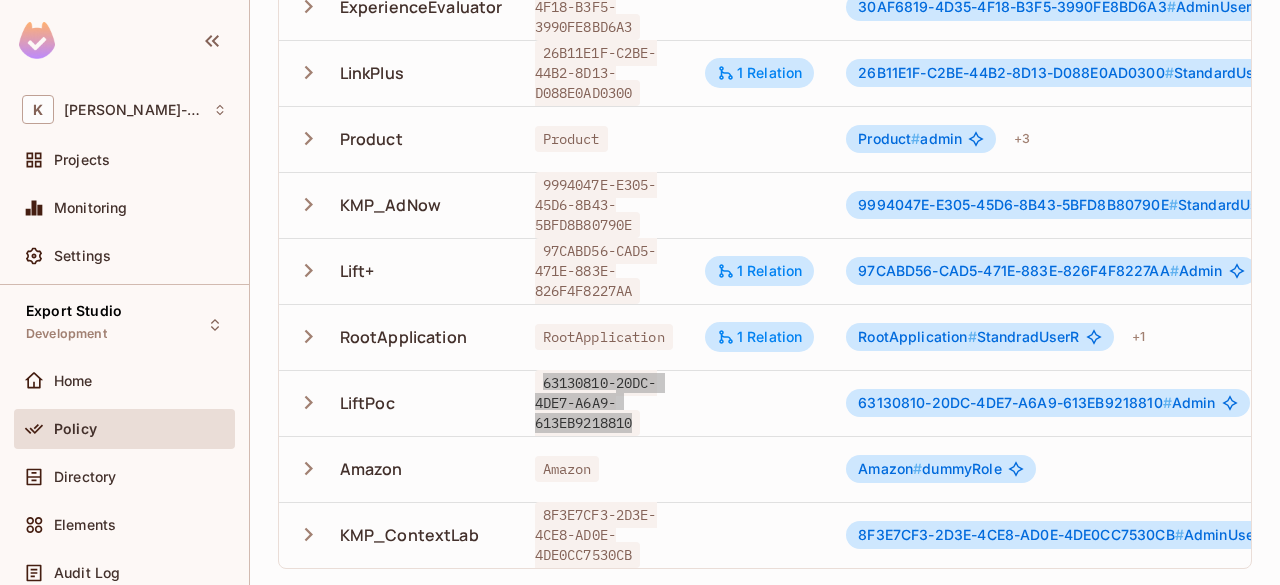 scroll, scrollTop: 0, scrollLeft: 0, axis: both 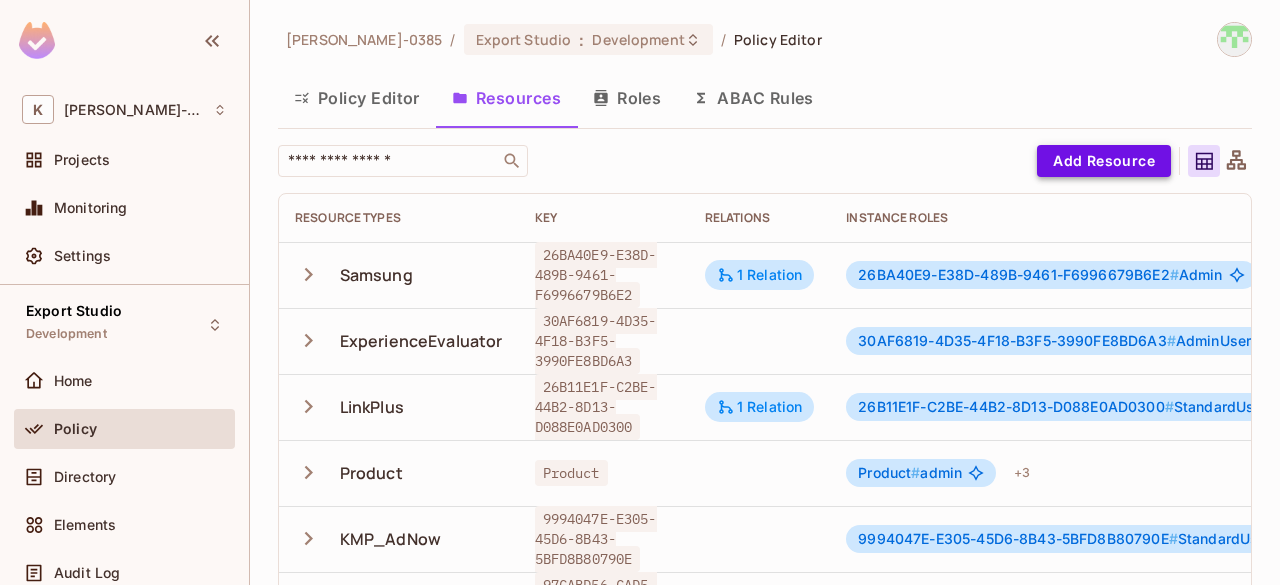 click on "Add Resource" at bounding box center [1104, 161] 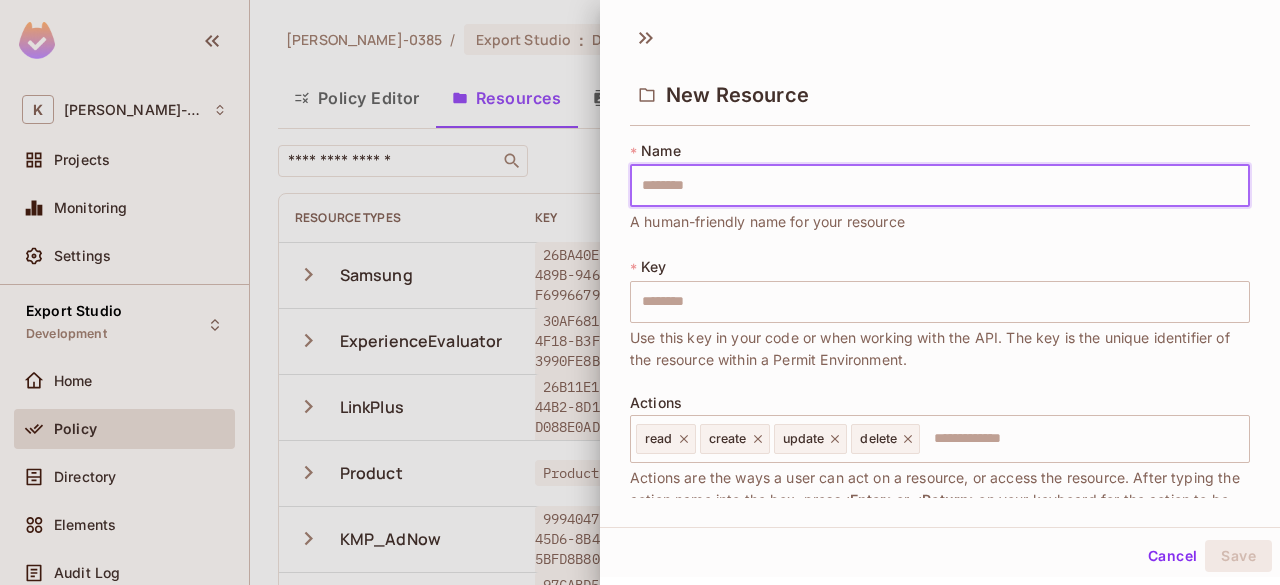 type on "*" 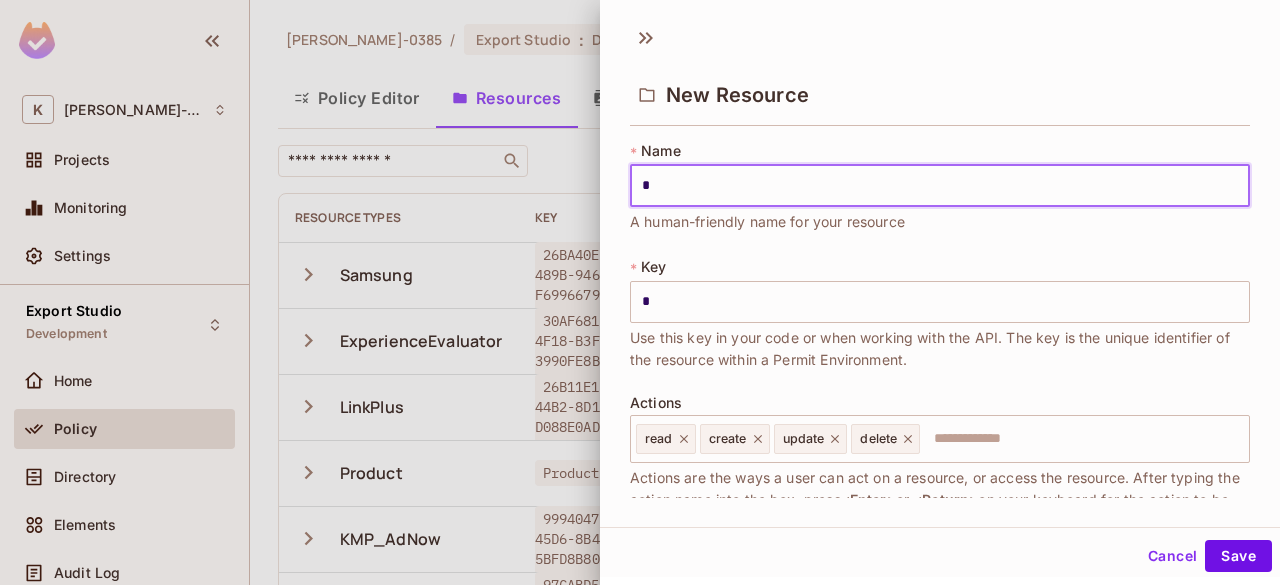 type on "**" 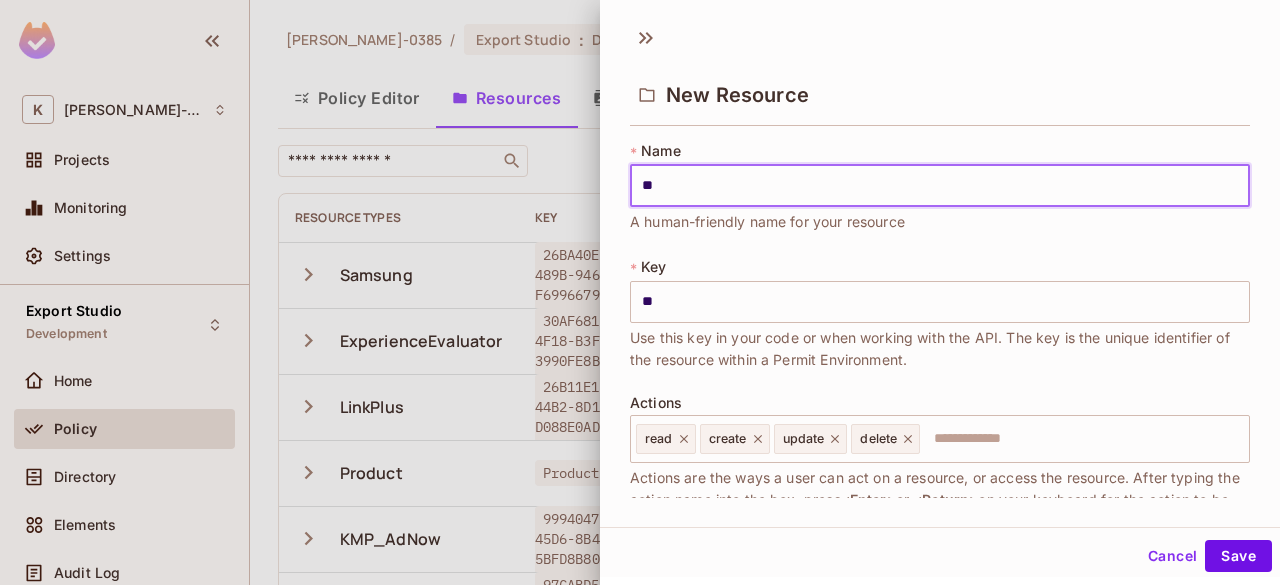 type on "***" 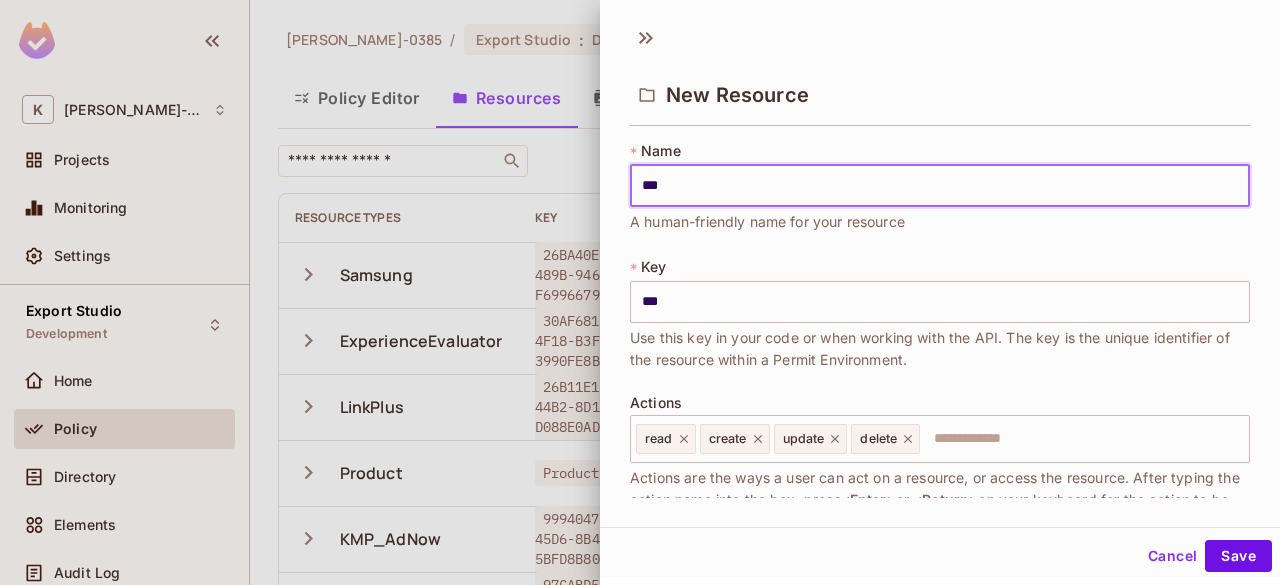 type on "****" 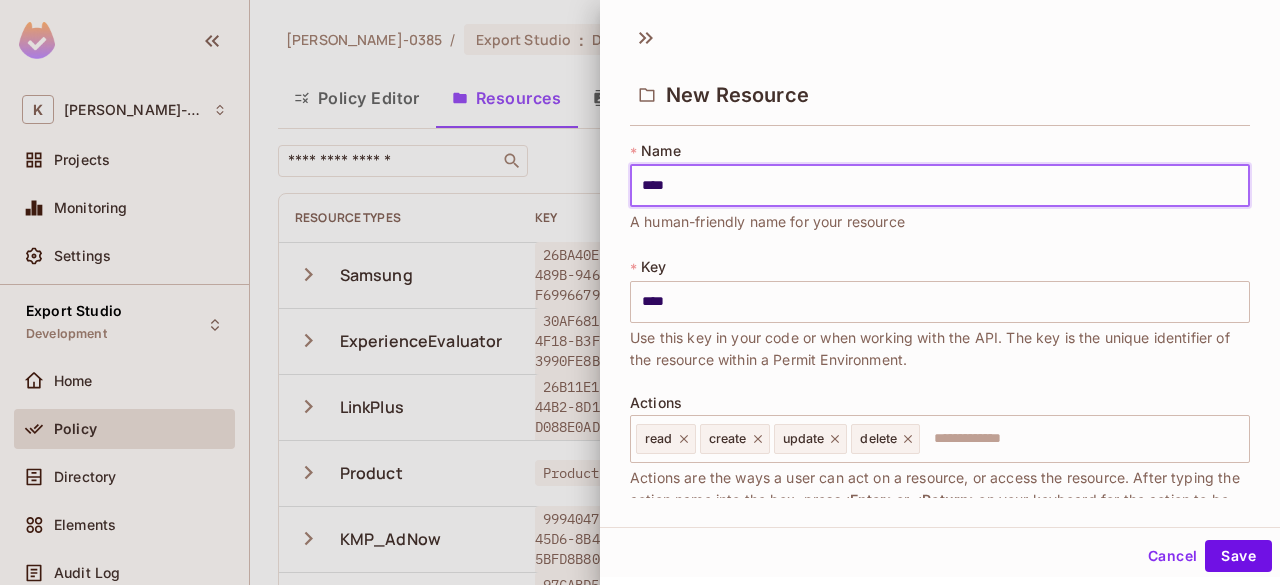 type on "*****" 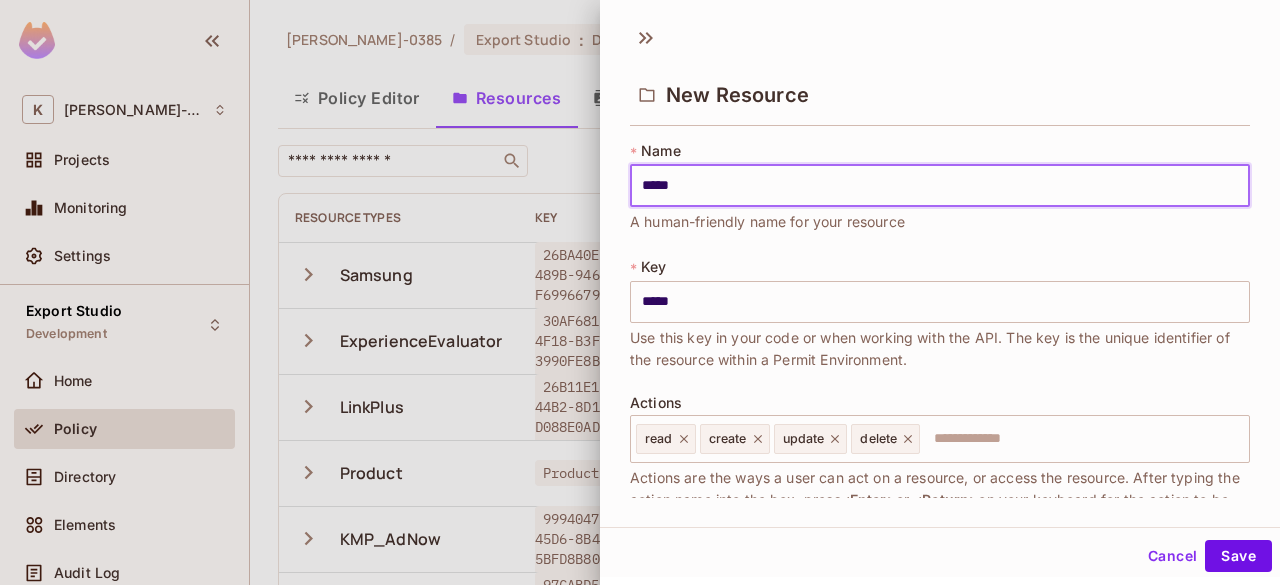 type on "******" 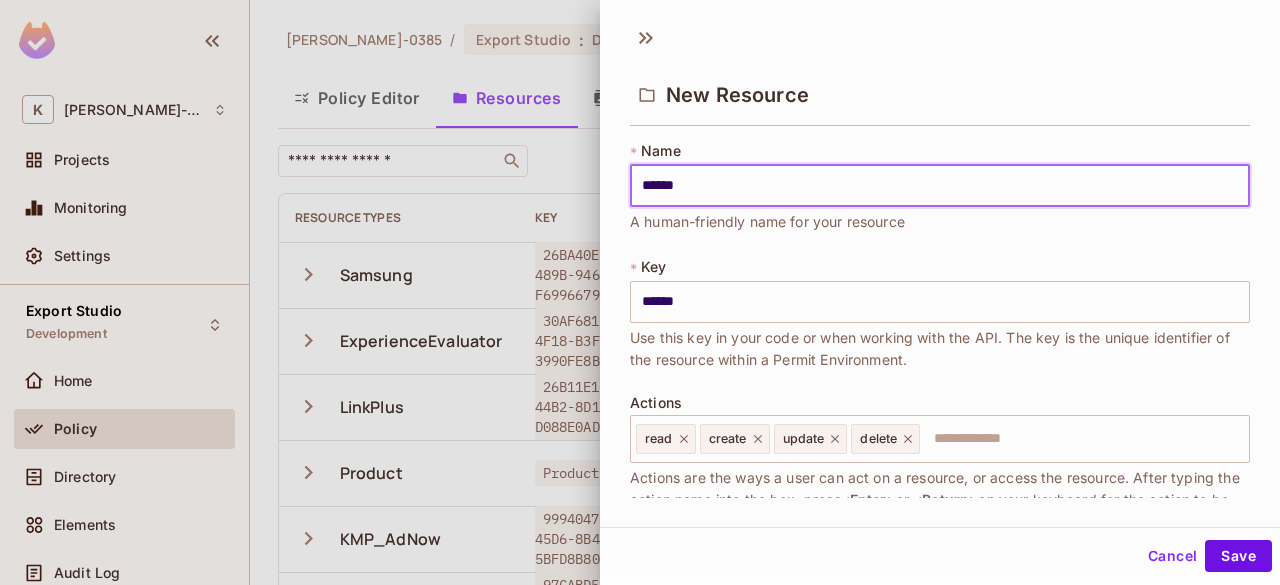type on "*******" 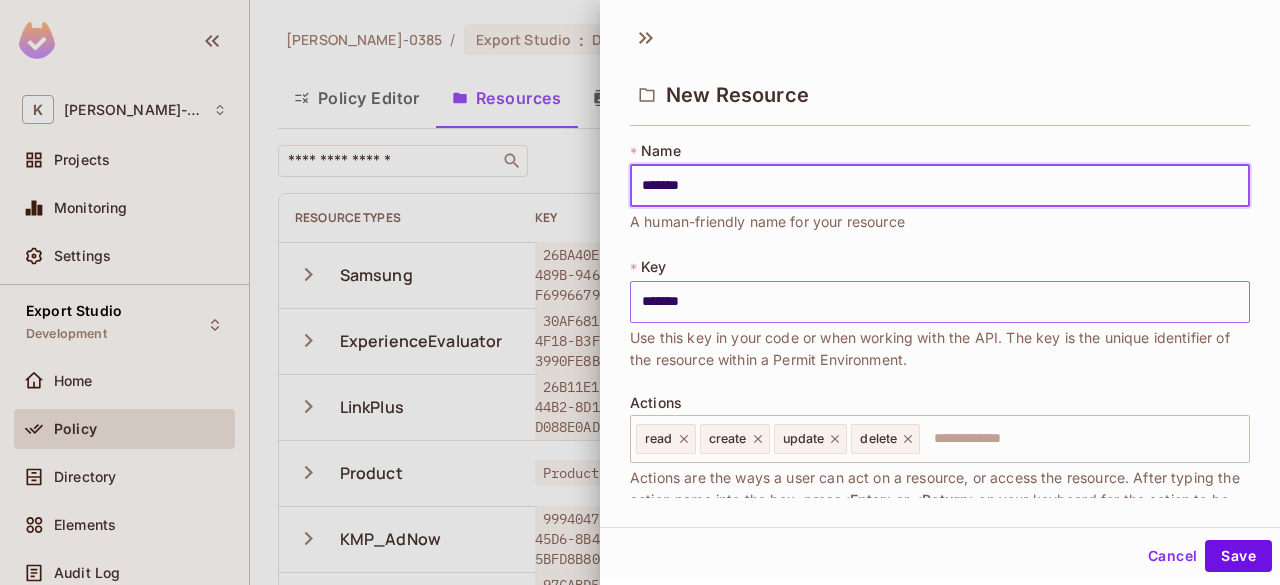 type on "*******" 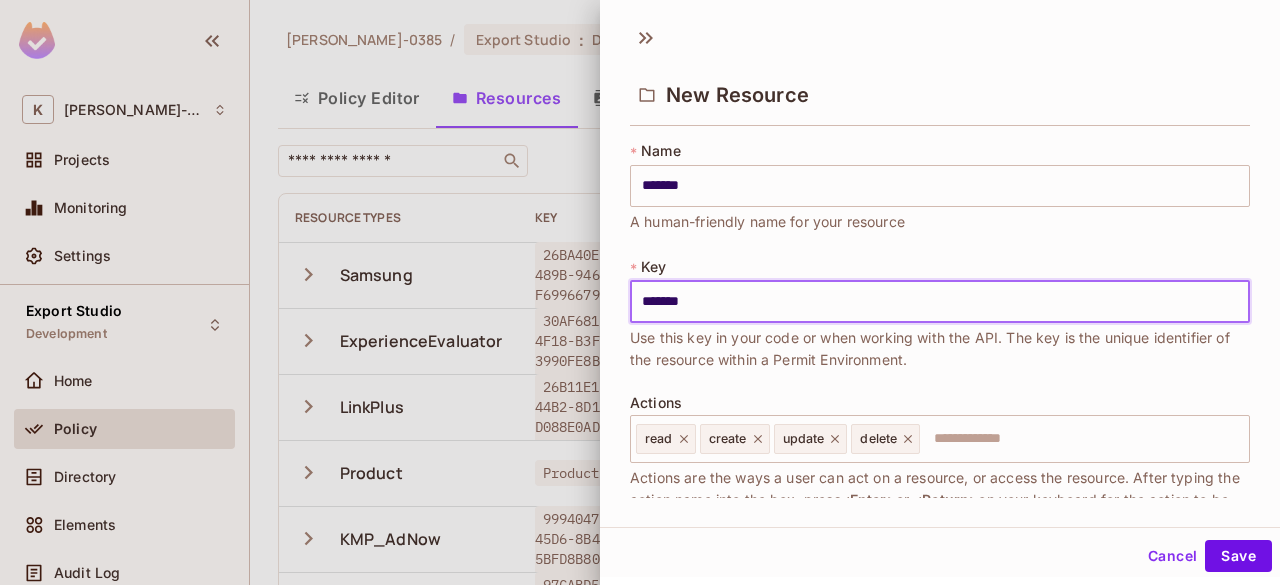 click on "*******" at bounding box center (940, 302) 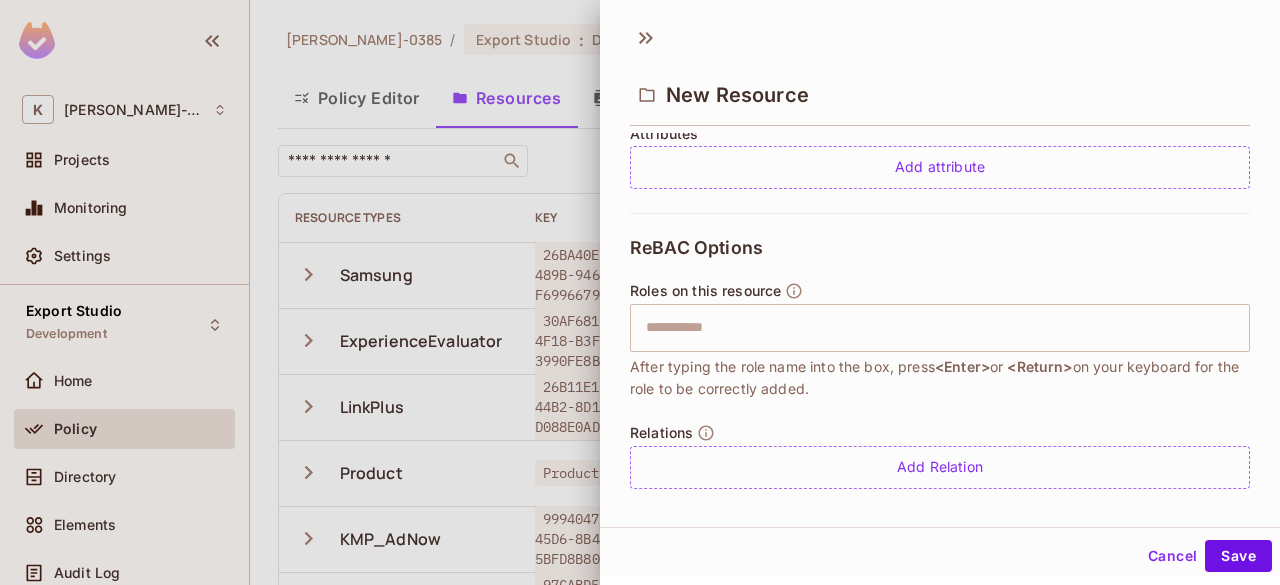 scroll, scrollTop: 514, scrollLeft: 0, axis: vertical 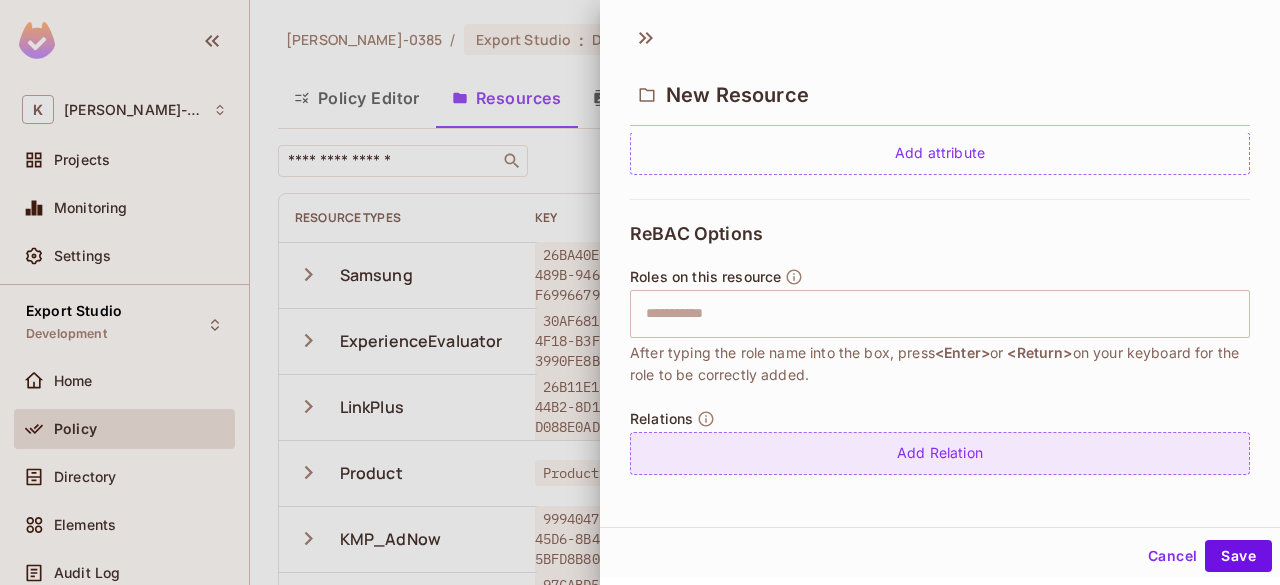 type on "**********" 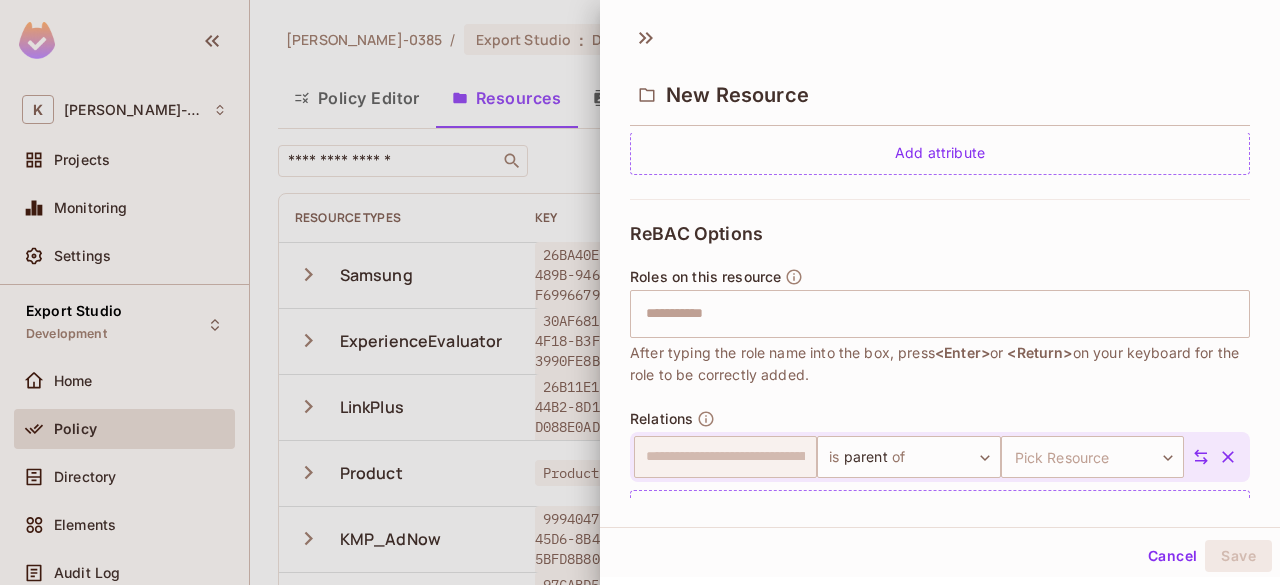 click on "​ is   parent   of ****** ​ Pick Resource ​ Pick Resource" at bounding box center [922, 457] 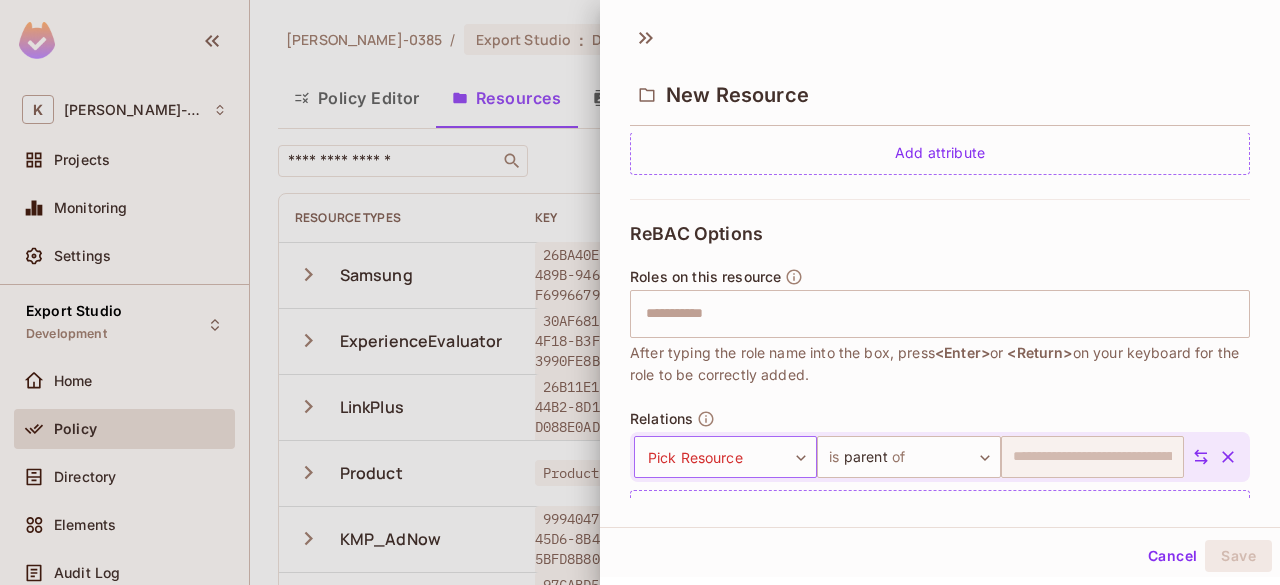 click on "K kumareshan-0385 Projects Monitoring Settings Export Studio Development Home Policy Directory Elements Audit Log URL Mapping Connect Upgrade Help & Updates kumareshan-0385 / Export Studio : Development / Policy Editor Policy Editor Resources Roles ABAC Rules ​ Add Resource Resource Types Key Relations Instance roles Attributes Samsung 26BA40E9-E38D-489B-9461-F6996679B6E2 1 Relation 26BA40E9-E38D-489B-9461-F6996679B6E2 # Admin + 1 ExperienceEvaluator 30AF6819-4D35-4F18-B3F5-3990FE8BD6A3 30AF6819-4D35-4F18-B3F5-3990FE8BD6A3 # AdminUser + 1 2  attributes LinkPlus 26B11E1F-C2BE-44B2-8D13-D088E0AD0300 1 Relation 26B11E1F-C2BE-44B2-8D13-D088E0AD0300 # StandardUser + 1 2  attributes Product Product Product # admin + 3 KMP_AdNow 9994047E-E305-45D6-8B43-5BFD8B80790E 9994047E-E305-45D6-8B43-5BFD8B80790E # StandardUser + 1 2  attributes Lift+ 97CABD56-CAD5-471E-883E-826F4F8227AA 1 Relation 97CABD56-CAD5-471E-883E-826F4F8227AA # Admin RootApplication RootApplication 1 Relation RootApplication # StandradUserR + 1 # + 1" at bounding box center (640, 292) 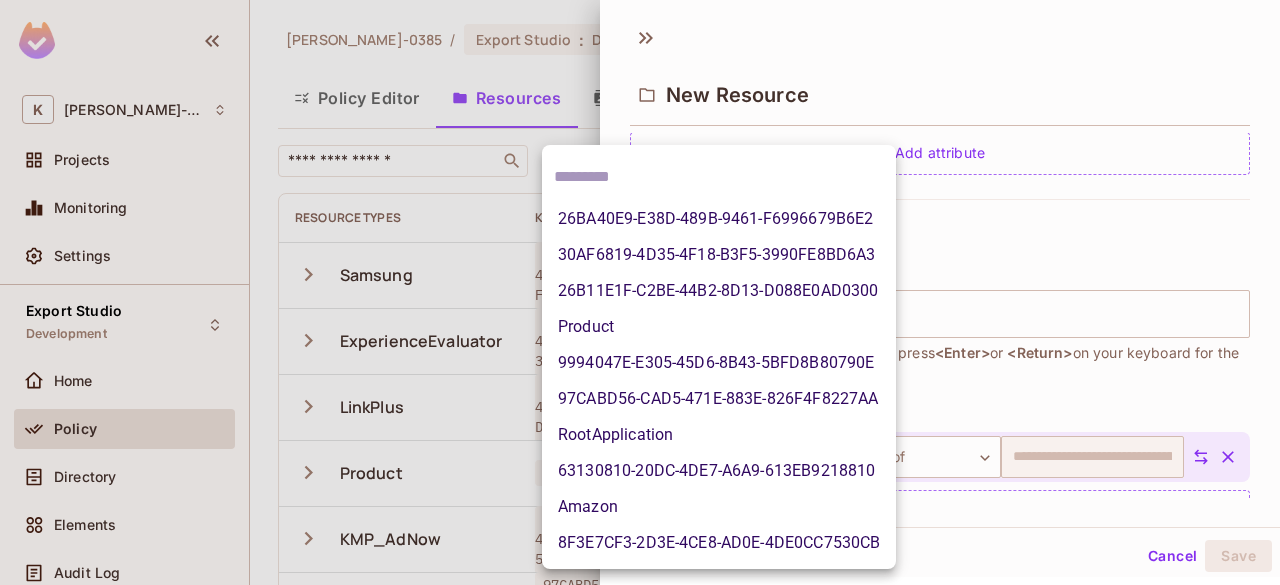 click at bounding box center [640, 292] 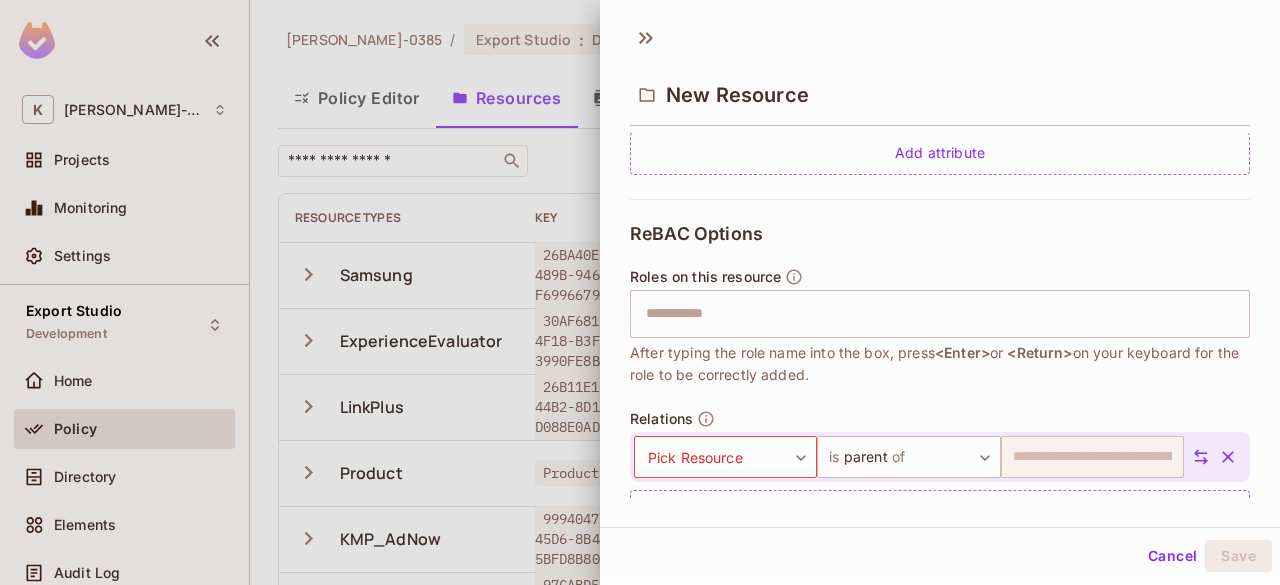 click on "Cancel" at bounding box center (1172, 556) 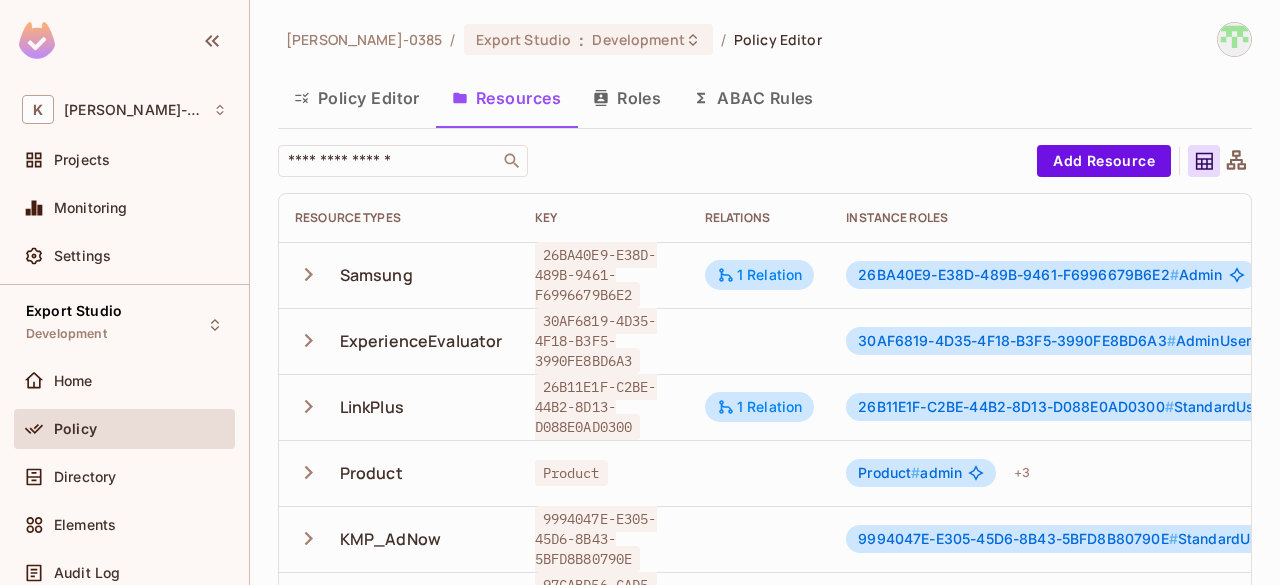 scroll, scrollTop: 348, scrollLeft: 0, axis: vertical 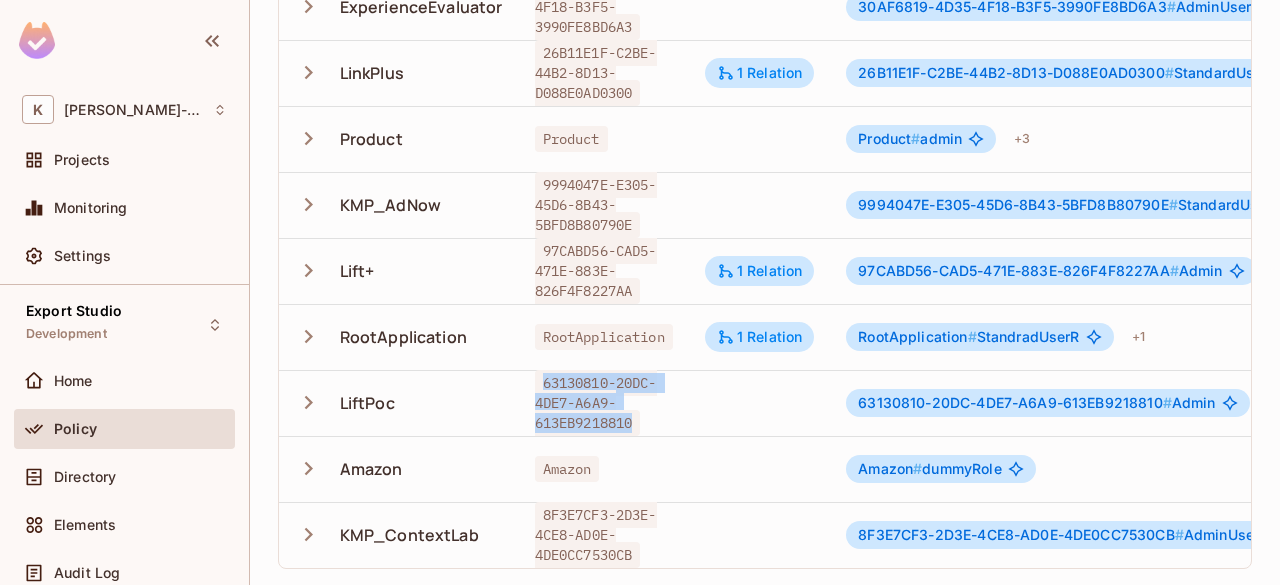 drag, startPoint x: 533, startPoint y: 369, endPoint x: 632, endPoint y: 405, distance: 105.3423 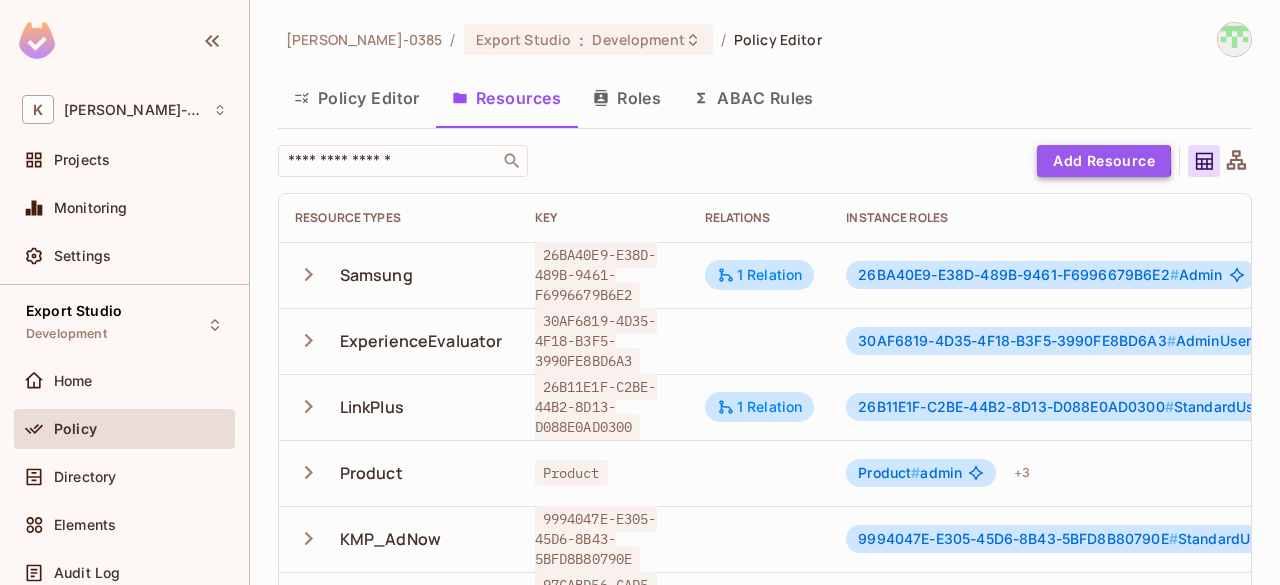 click on "Add Resource" at bounding box center (1104, 161) 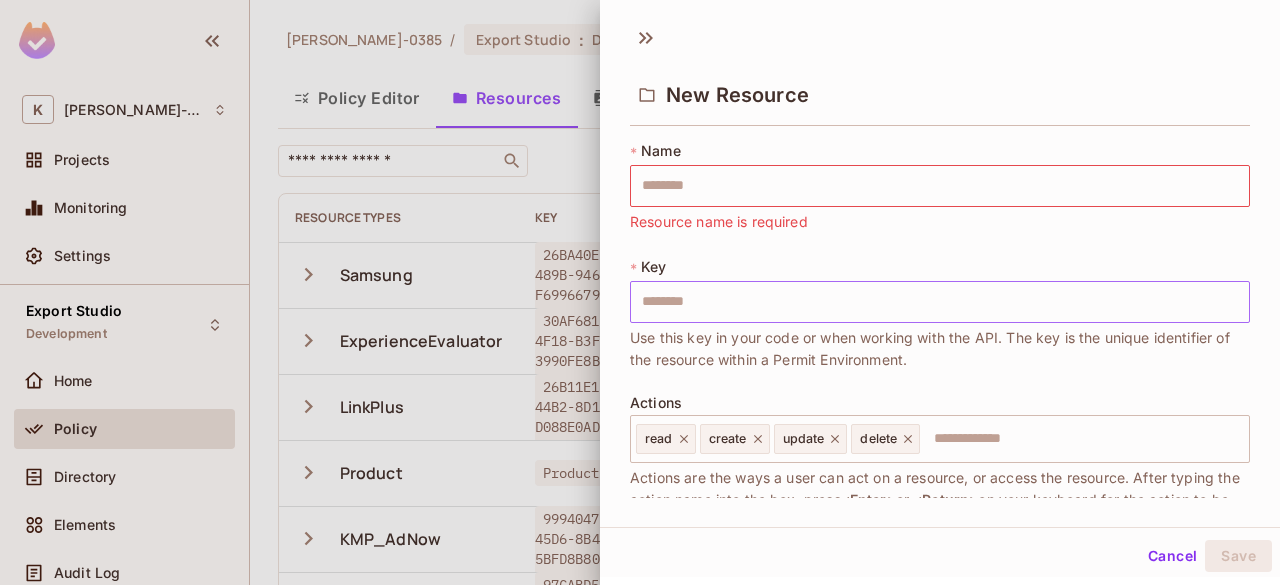 click at bounding box center (940, 302) 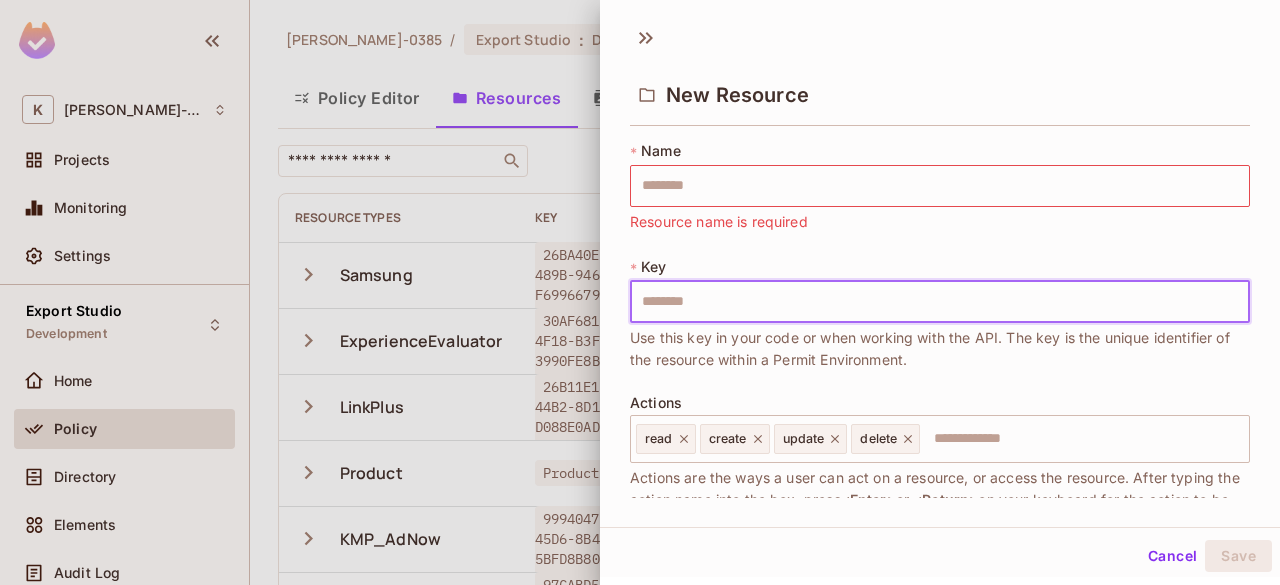 paste on "**********" 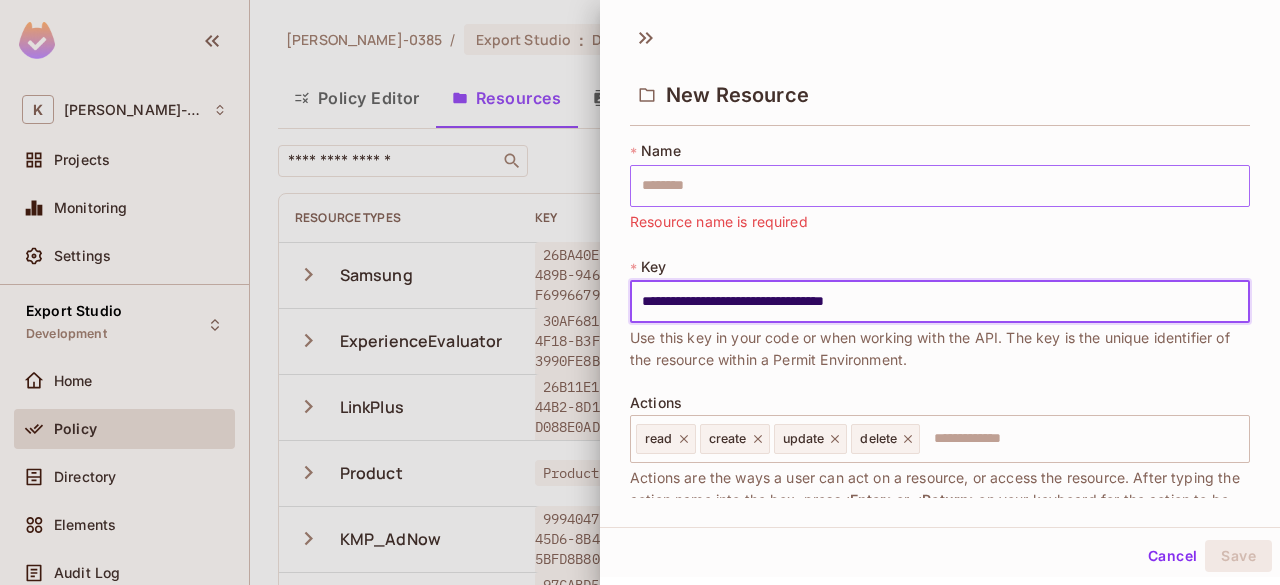 type on "**********" 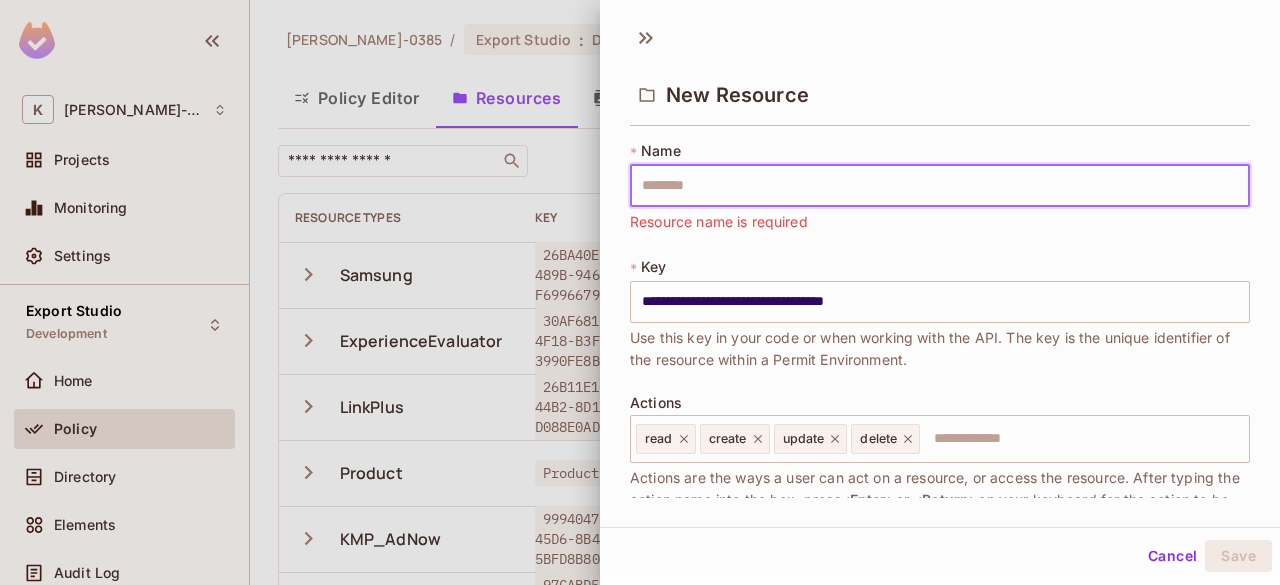 click at bounding box center (940, 186) 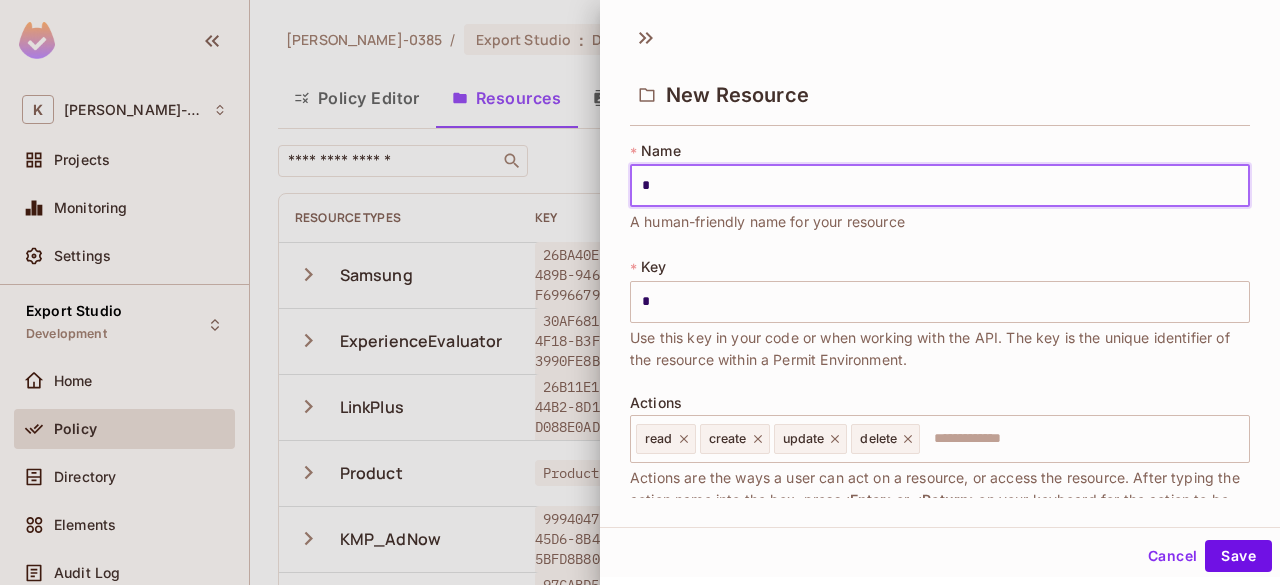 type on "**" 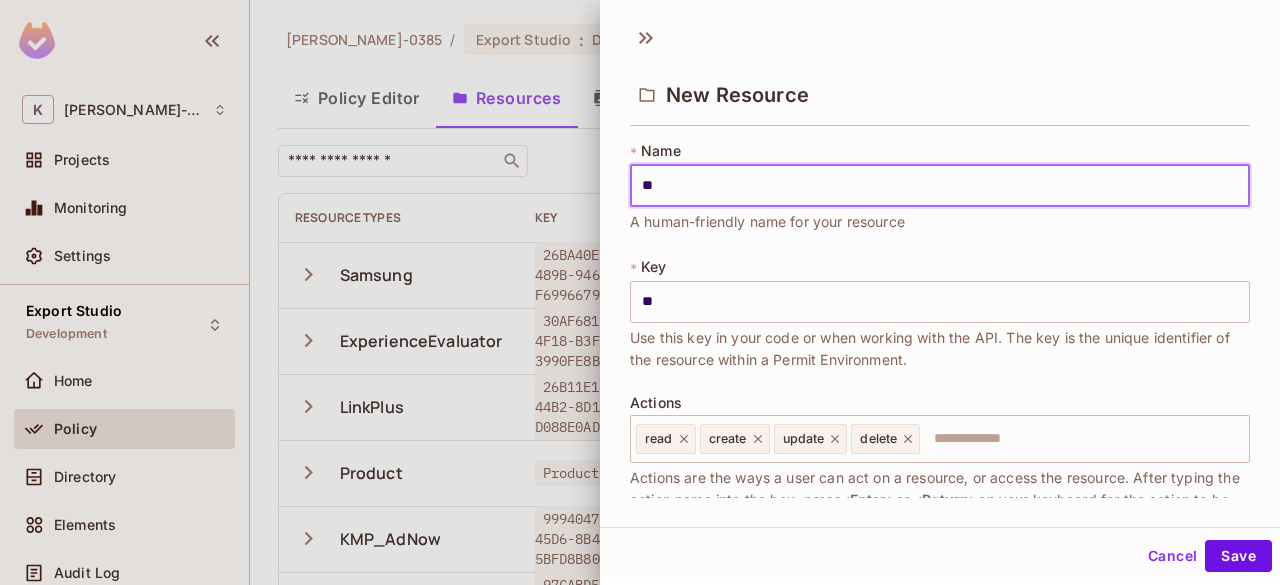 type on "***" 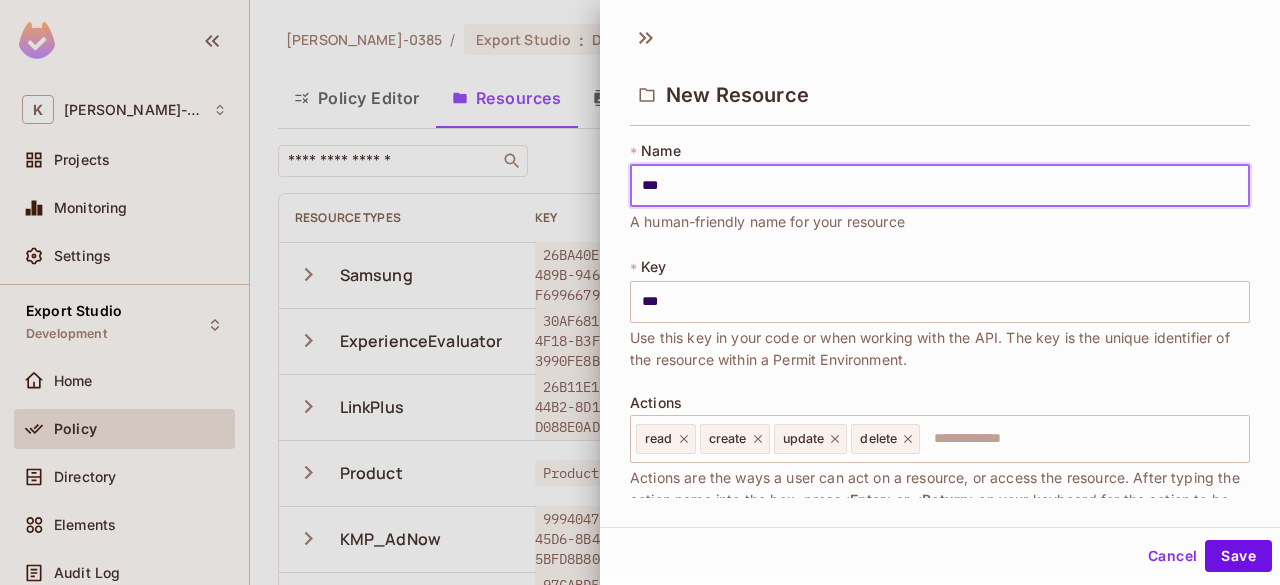type on "****" 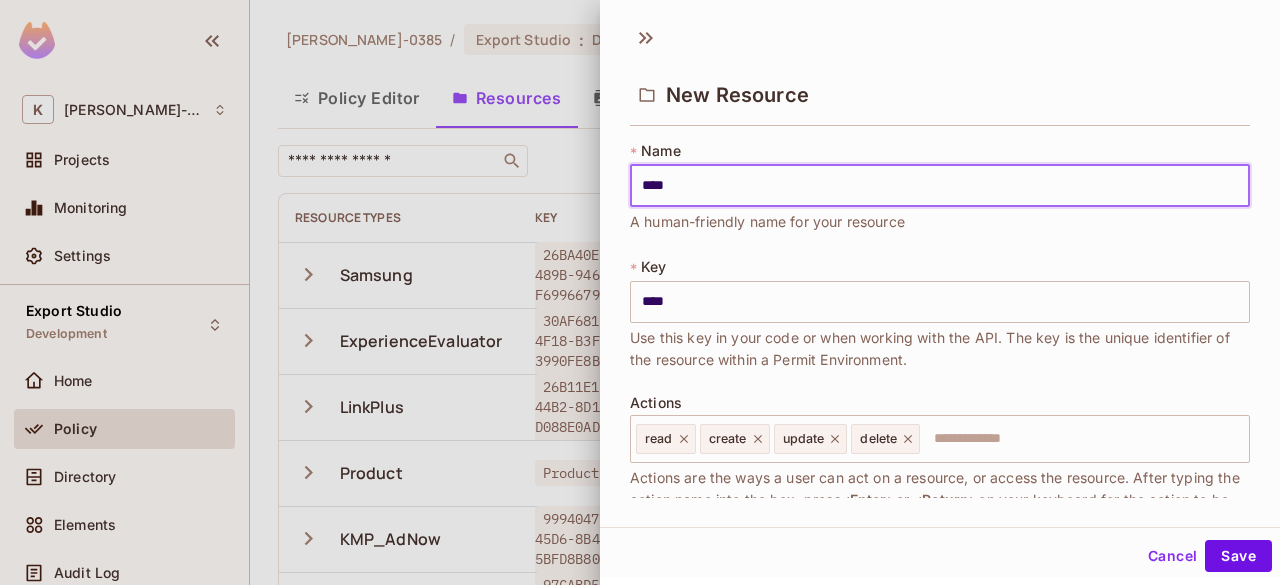type on "*****" 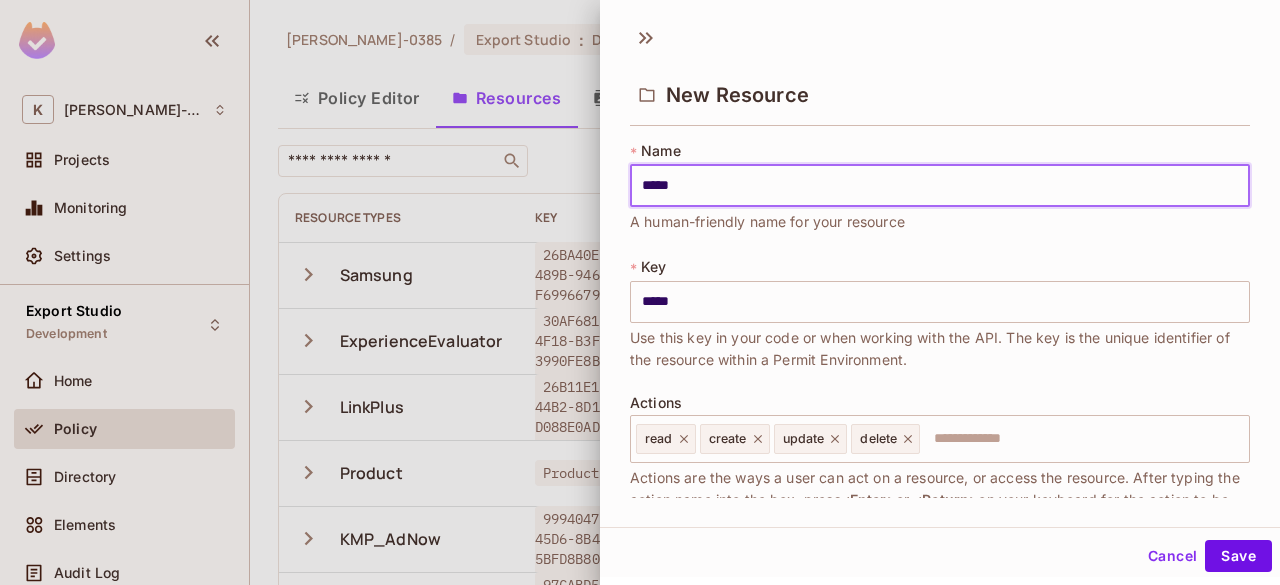 type on "******" 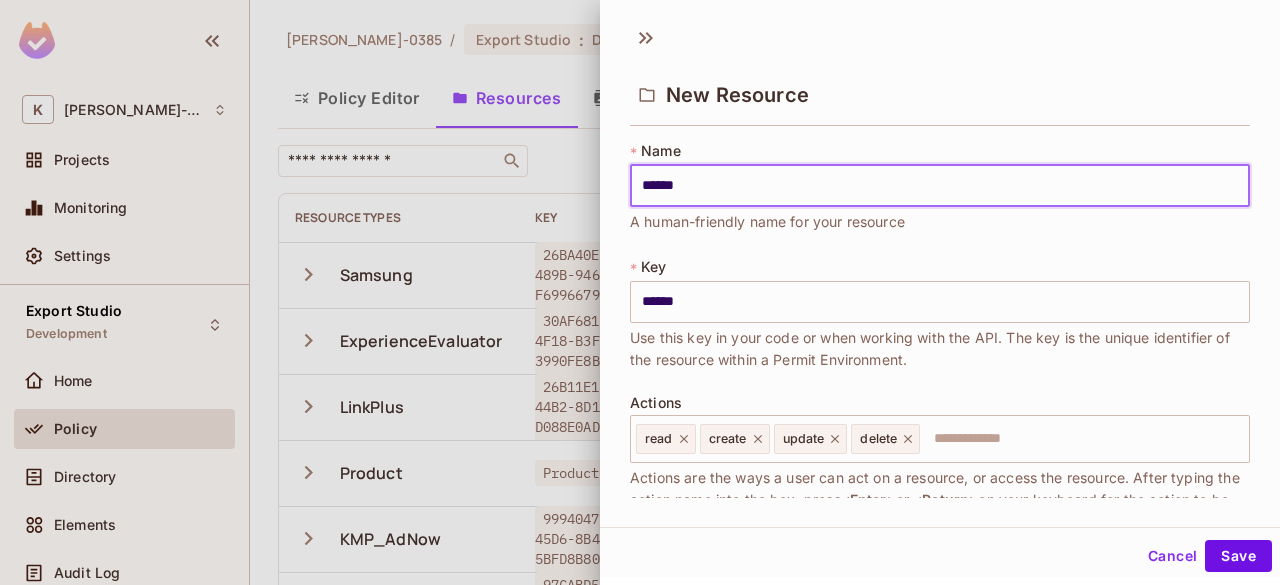 type on "*******" 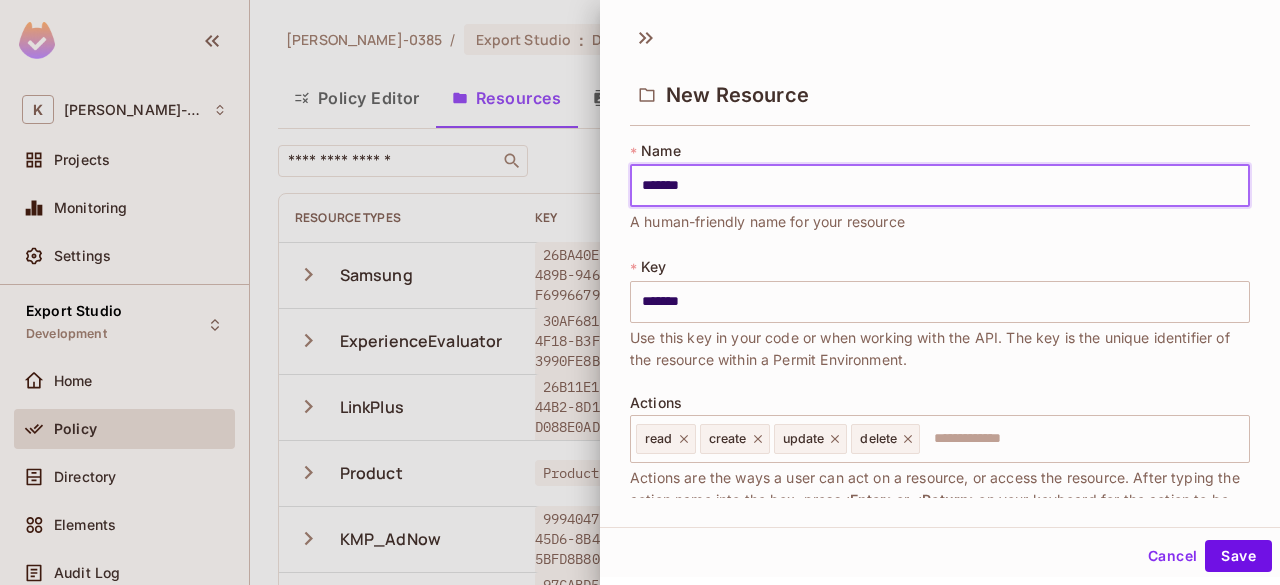 type on "********" 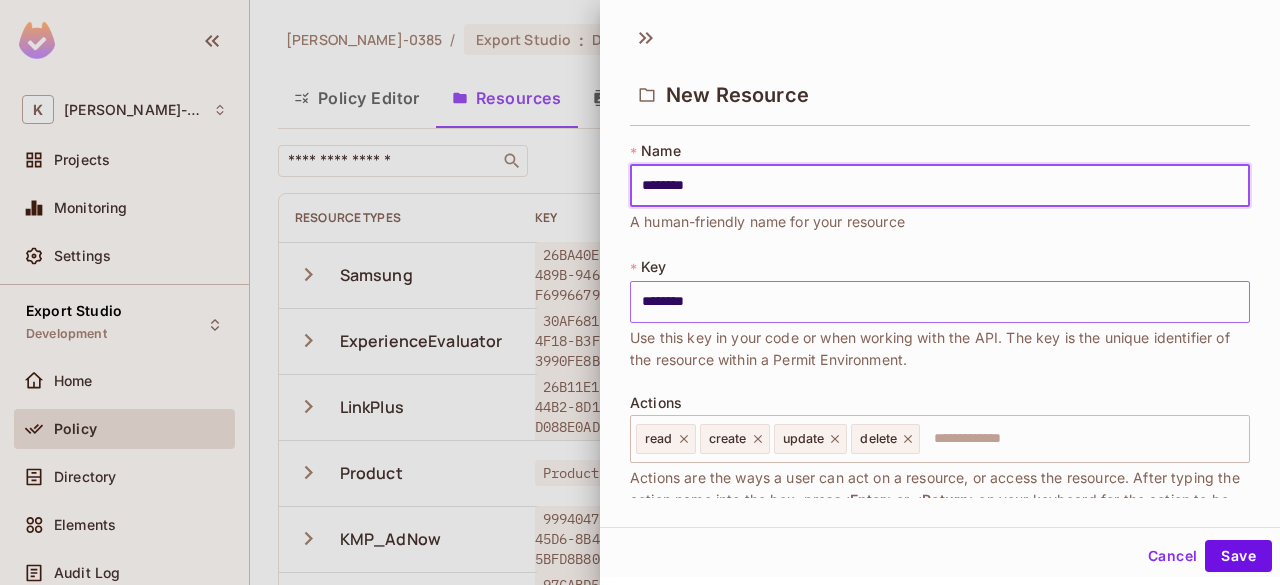 type on "********" 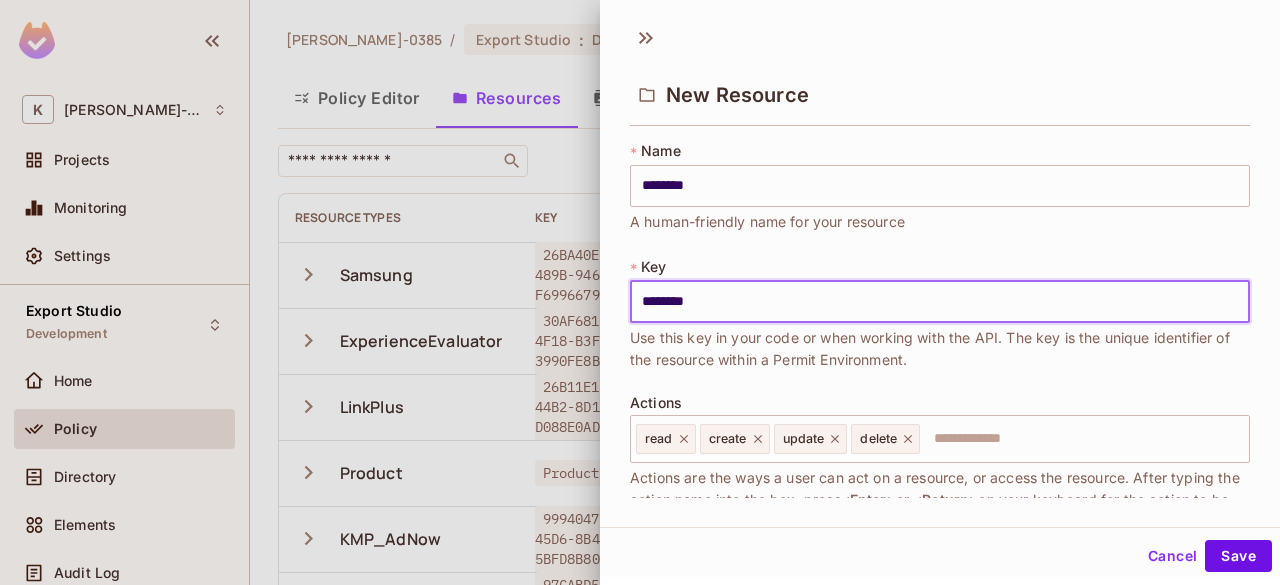click on "********" at bounding box center (940, 302) 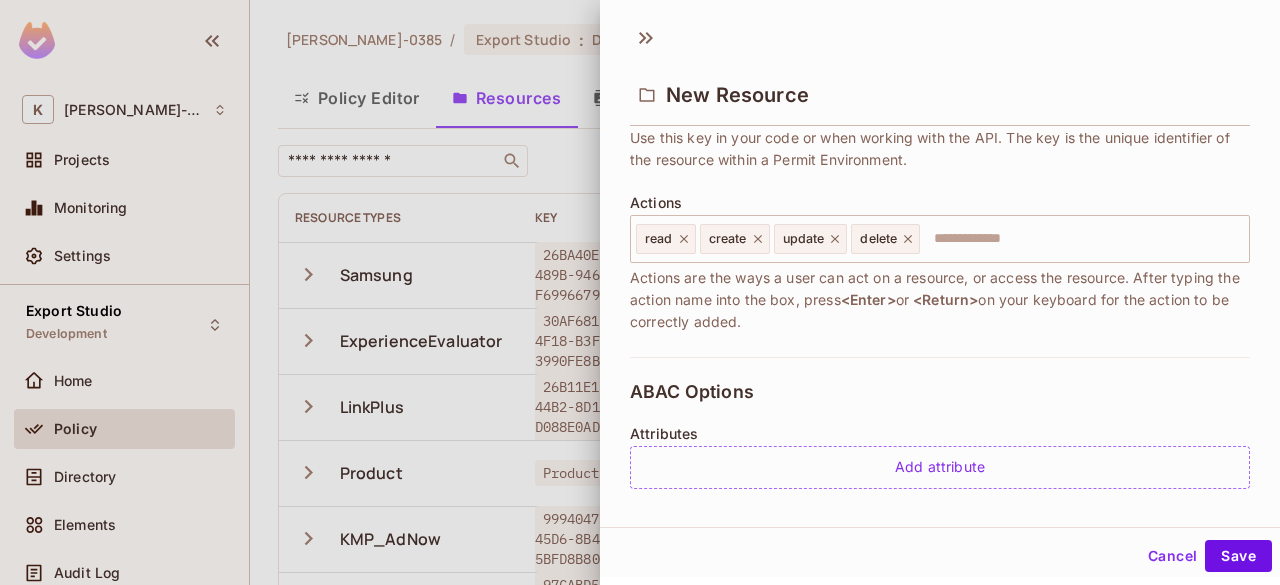 scroll, scrollTop: 500, scrollLeft: 0, axis: vertical 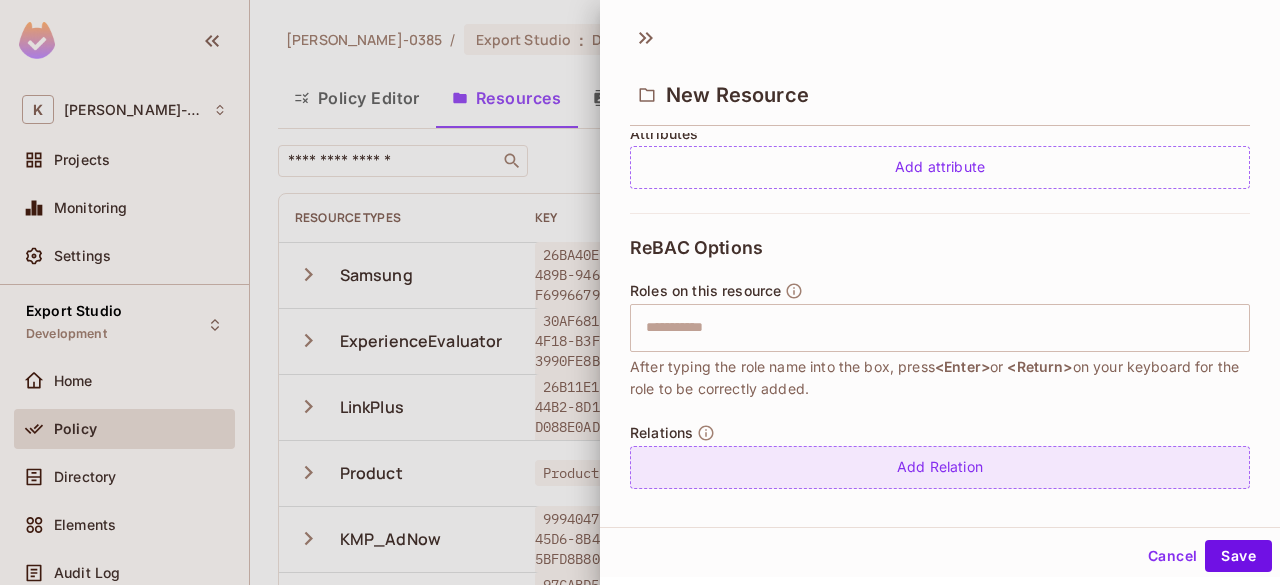 type on "**********" 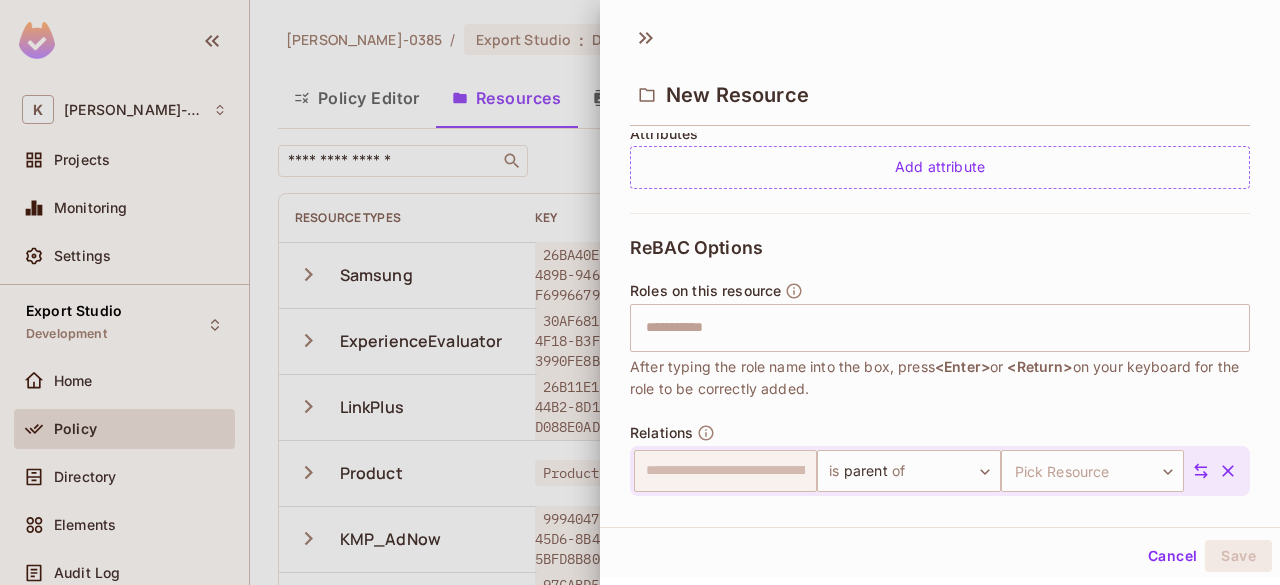 click 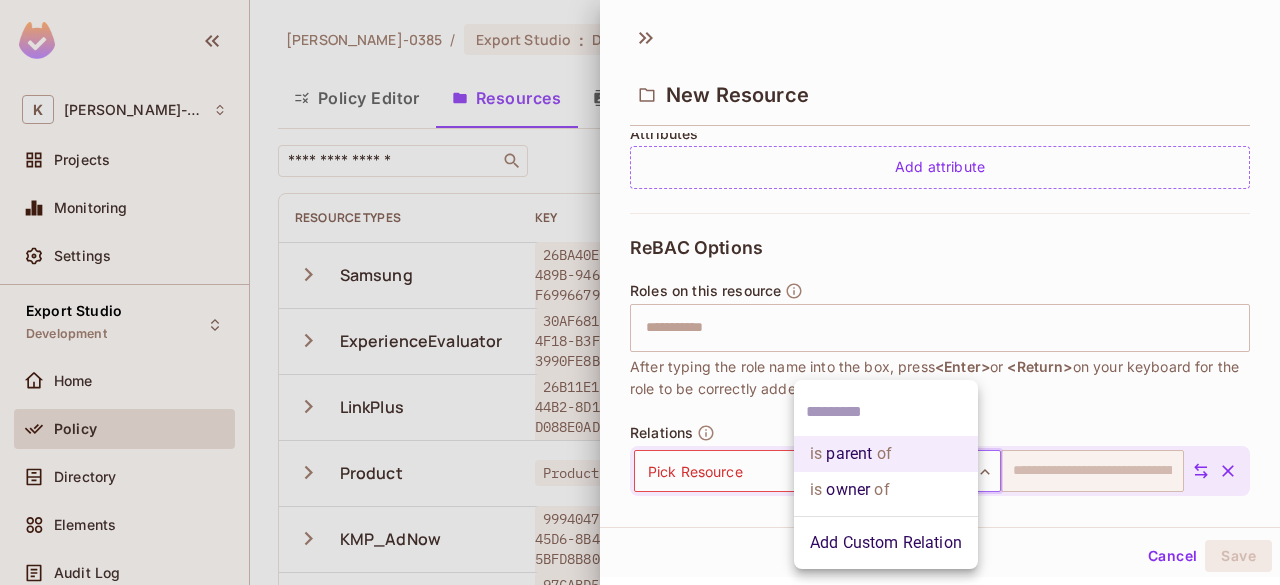 click on "K kumareshan-0385 Projects Monitoring Settings Export Studio Development Home Policy Directory Elements Audit Log URL Mapping Connect Upgrade Help & Updates kumareshan-0385 / Export Studio : Development / Policy Editor Policy Editor Resources Roles ABAC Rules ​ Add Resource Resource Types Key Relations Instance roles Attributes Samsung 26BA40E9-E38D-489B-9461-F6996679B6E2 1 Relation 26BA40E9-E38D-489B-9461-F6996679B6E2 # Admin + 1 ExperienceEvaluator 30AF6819-4D35-4F18-B3F5-3990FE8BD6A3 30AF6819-4D35-4F18-B3F5-3990FE8BD6A3 # AdminUser + 1 2  attributes LinkPlus 26B11E1F-C2BE-44B2-8D13-D088E0AD0300 1 Relation 26B11E1F-C2BE-44B2-8D13-D088E0AD0300 # StandardUser + 1 2  attributes Product Product Product # admin + 3 KMP_AdNow 9994047E-E305-45D6-8B43-5BFD8B80790E 9994047E-E305-45D6-8B43-5BFD8B80790E # StandardUser + 1 2  attributes Lift+ 97CABD56-CAD5-471E-883E-826F4F8227AA 1 Relation 97CABD56-CAD5-471E-883E-826F4F8227AA # Admin RootApplication RootApplication 1 Relation RootApplication # StandradUserR + 1 # + 1" at bounding box center [640, 292] 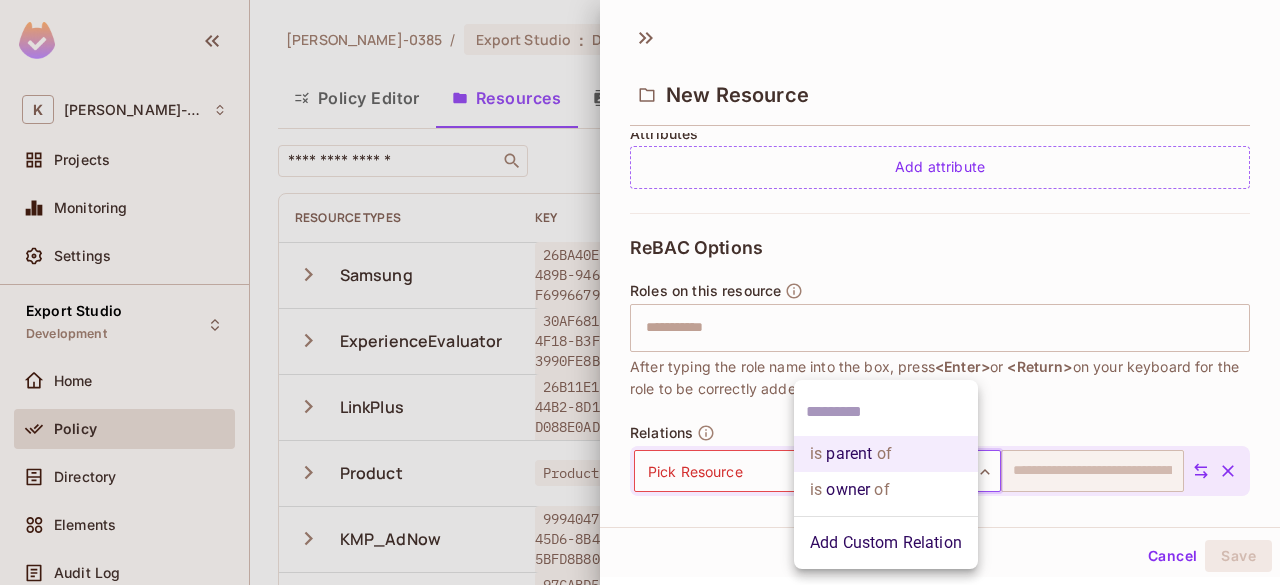 click at bounding box center (640, 292) 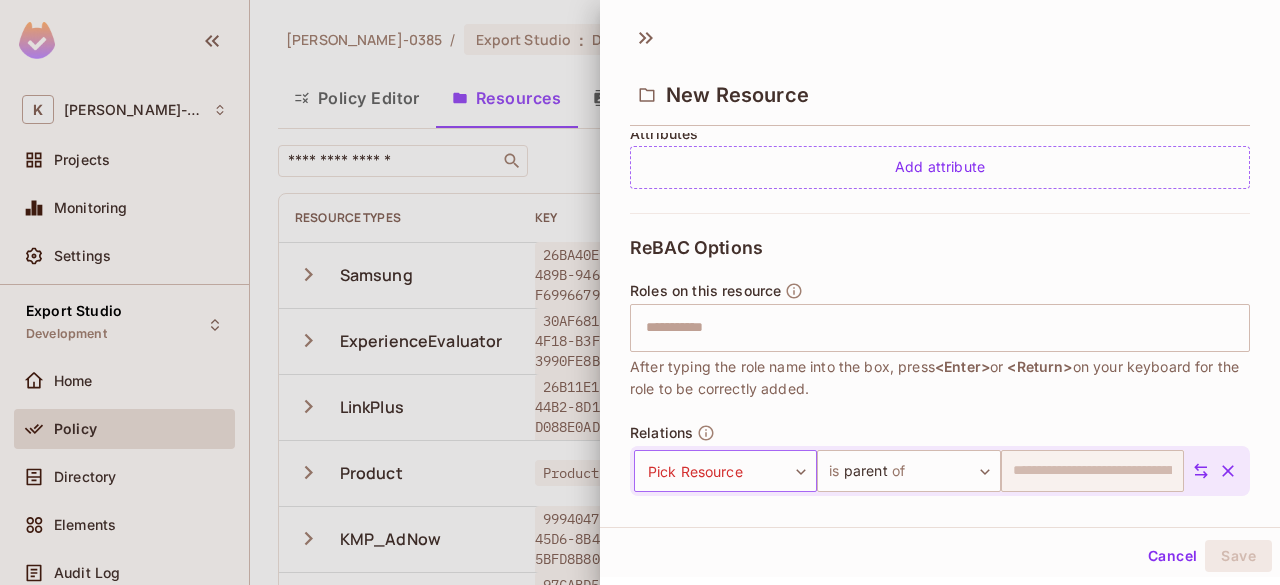 click on "K kumareshan-0385 Projects Monitoring Settings Export Studio Development Home Policy Directory Elements Audit Log URL Mapping Connect Upgrade Help & Updates kumareshan-0385 / Export Studio : Development / Policy Editor Policy Editor Resources Roles ABAC Rules ​ Add Resource Resource Types Key Relations Instance roles Attributes Samsung 26BA40E9-E38D-489B-9461-F6996679B6E2 1 Relation 26BA40E9-E38D-489B-9461-F6996679B6E2 # Admin + 1 ExperienceEvaluator 30AF6819-4D35-4F18-B3F5-3990FE8BD6A3 30AF6819-4D35-4F18-B3F5-3990FE8BD6A3 # AdminUser + 1 2  attributes LinkPlus 26B11E1F-C2BE-44B2-8D13-D088E0AD0300 1 Relation 26B11E1F-C2BE-44B2-8D13-D088E0AD0300 # StandardUser + 1 2  attributes Product Product Product # admin + 3 KMP_AdNow 9994047E-E305-45D6-8B43-5BFD8B80790E 9994047E-E305-45D6-8B43-5BFD8B80790E # StandardUser + 1 2  attributes Lift+ 97CABD56-CAD5-471E-883E-826F4F8227AA 1 Relation 97CABD56-CAD5-471E-883E-826F4F8227AA # Admin RootApplication RootApplication 1 Relation RootApplication # StandradUserR + 1 # + 1" at bounding box center [640, 292] 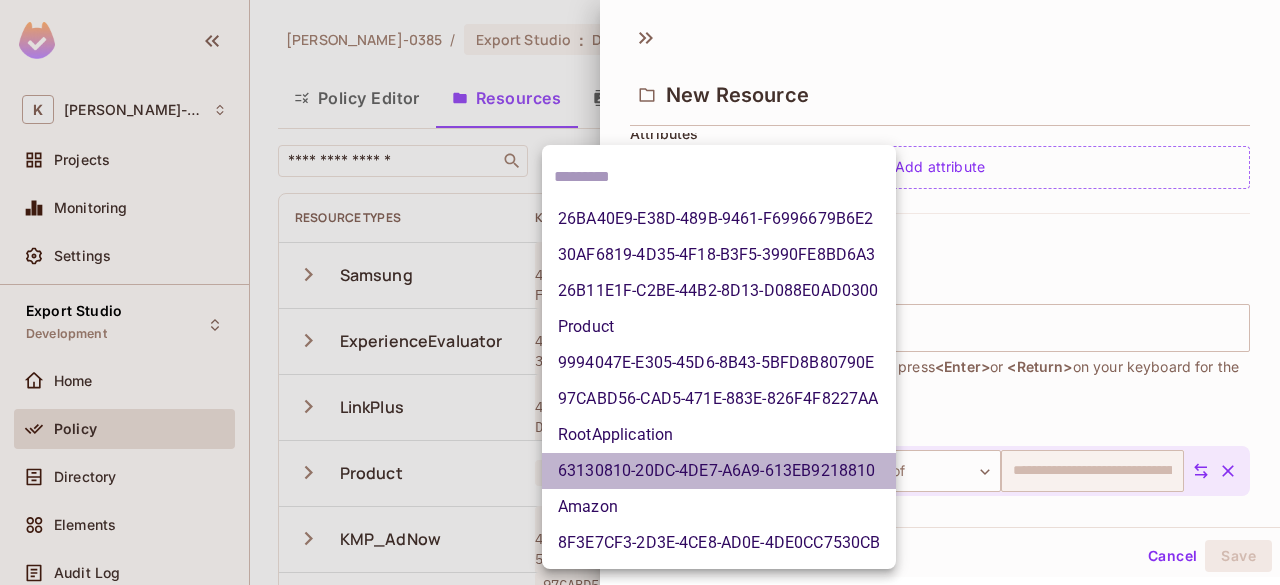click on "63130810-20DC-4DE7-A6A9-613EB9218810" at bounding box center [719, 471] 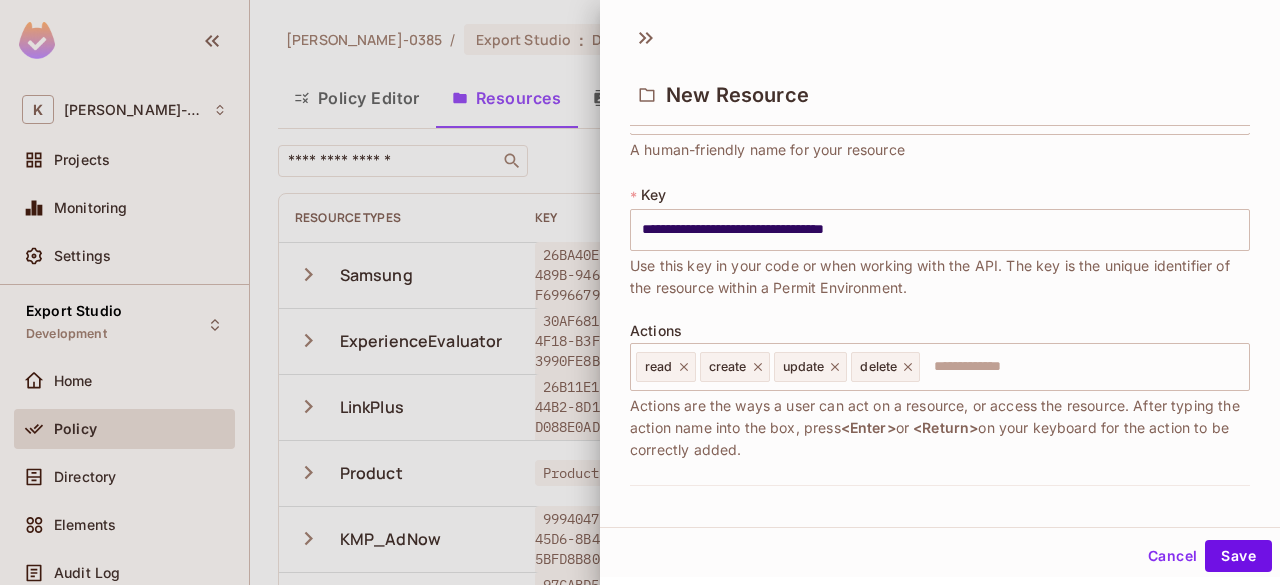 scroll, scrollTop: 0, scrollLeft: 0, axis: both 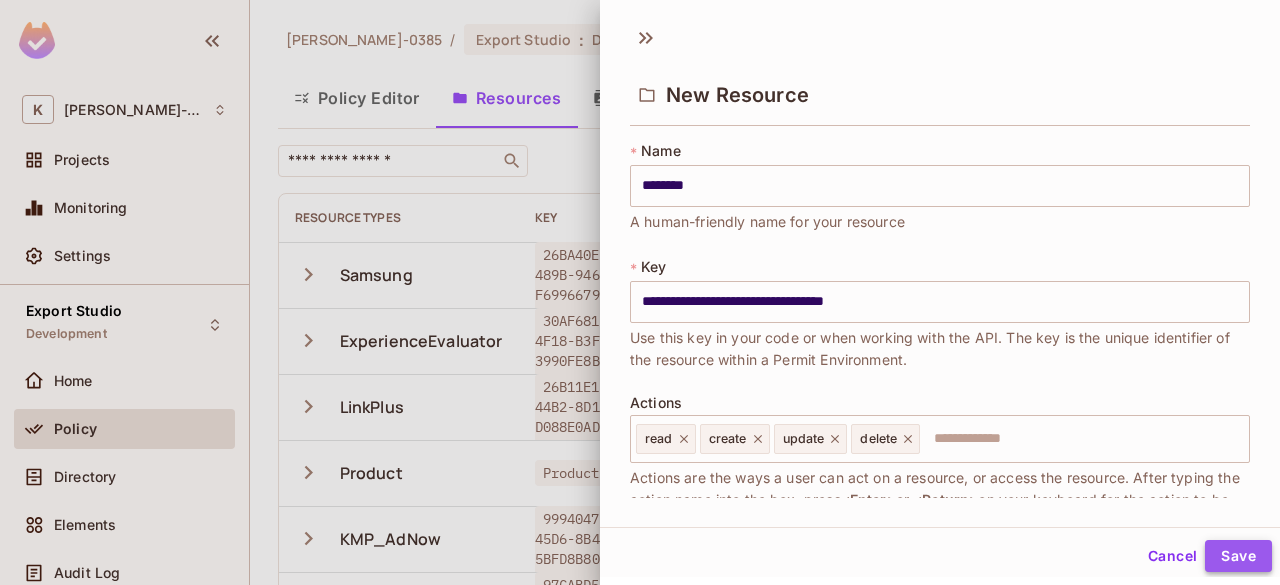 click on "Save" at bounding box center [1238, 556] 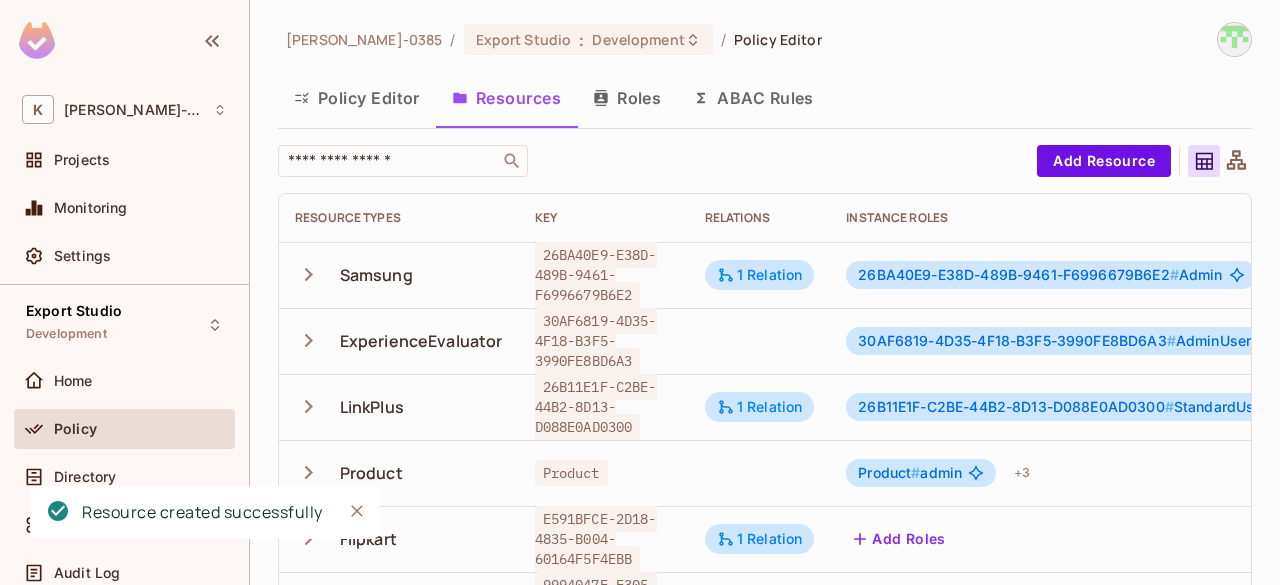 scroll, scrollTop: 200, scrollLeft: 0, axis: vertical 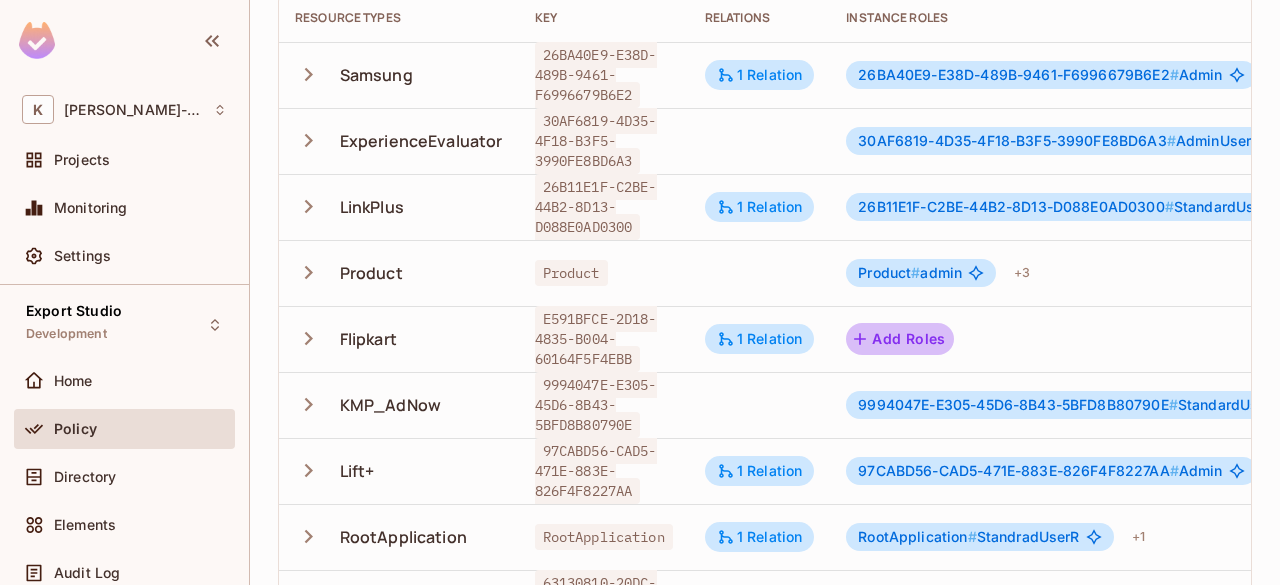 click 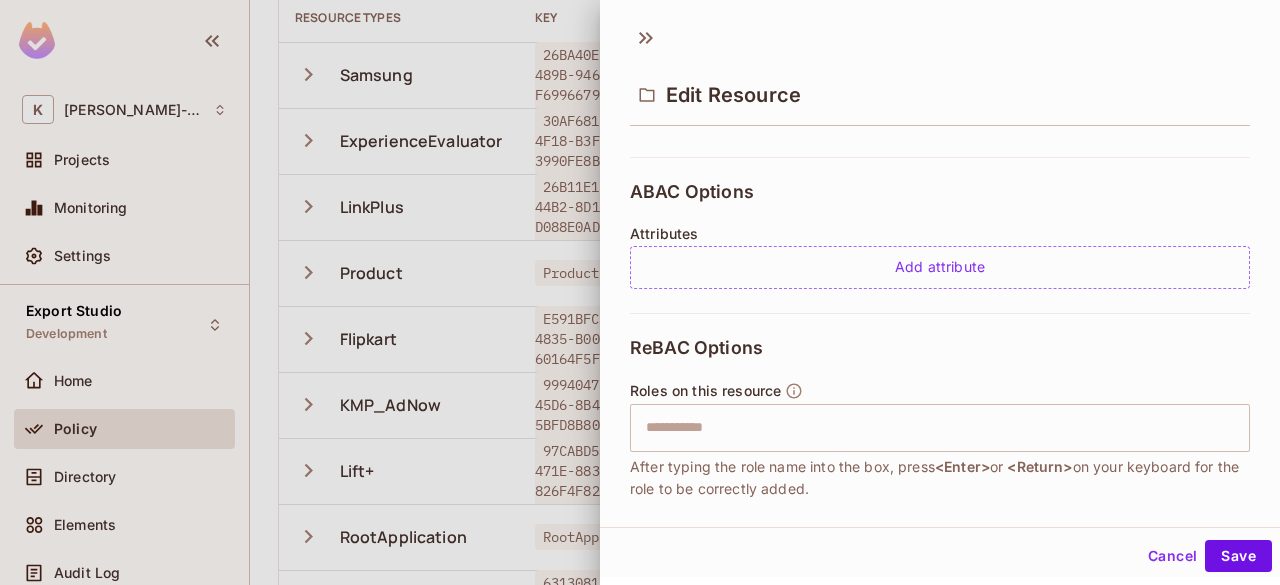 scroll, scrollTop: 572, scrollLeft: 0, axis: vertical 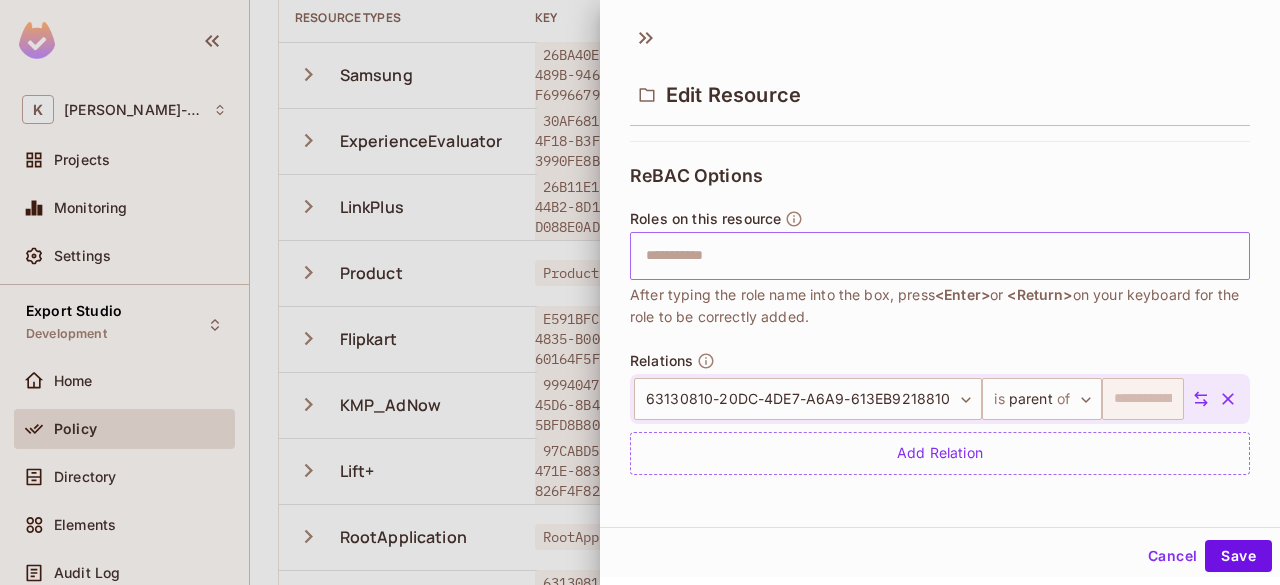 click at bounding box center (937, 256) 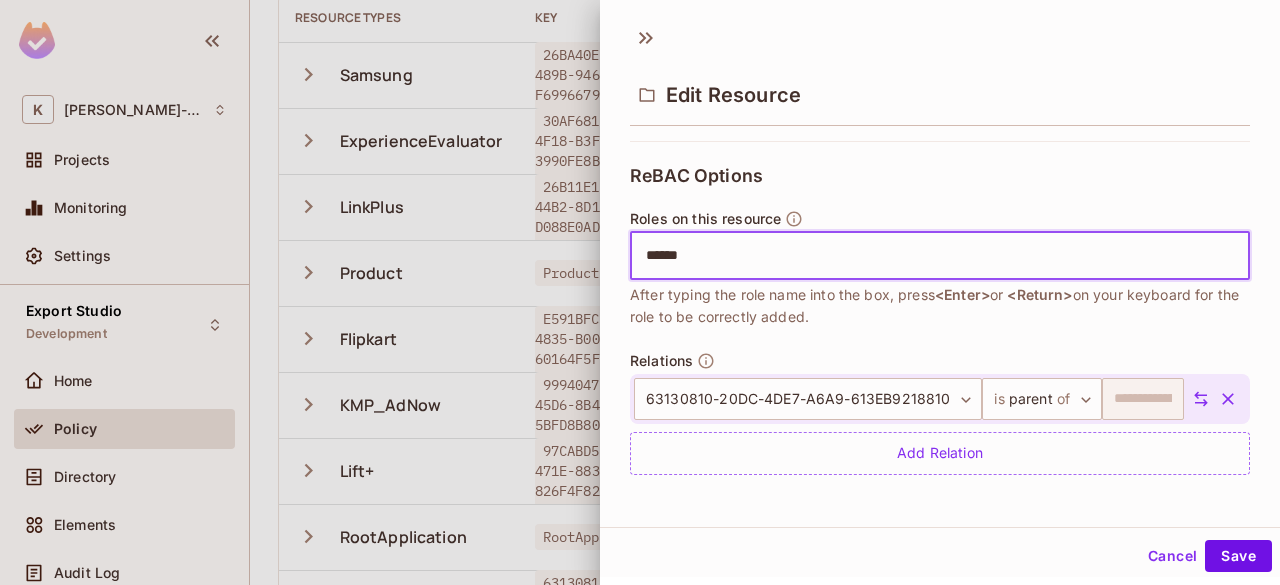 type on "*****" 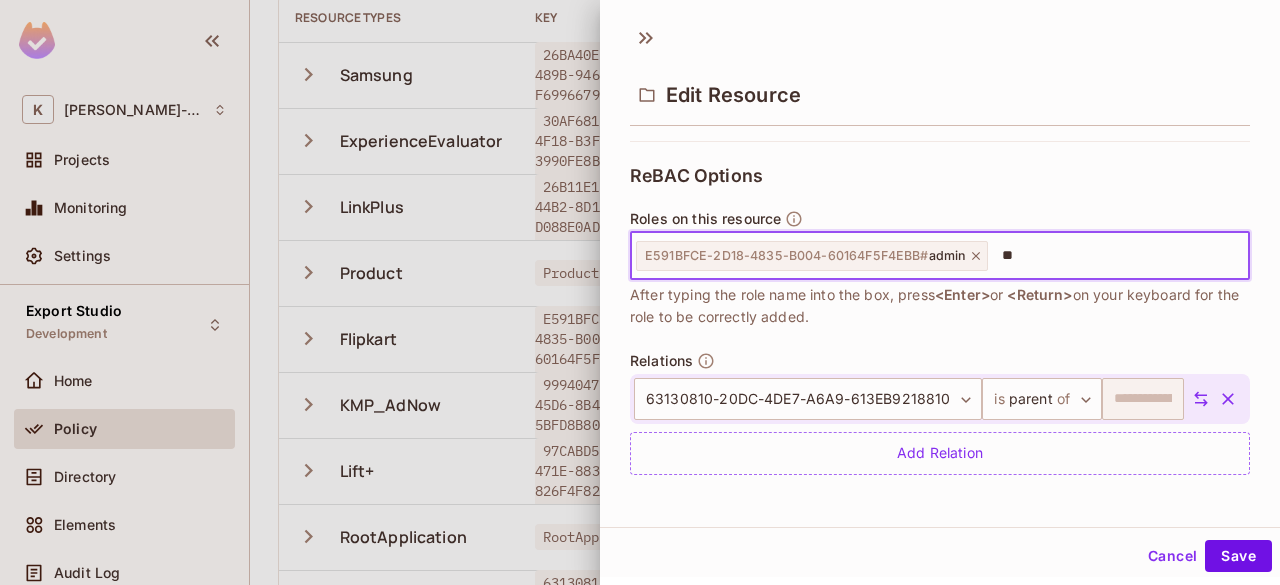 type on "*" 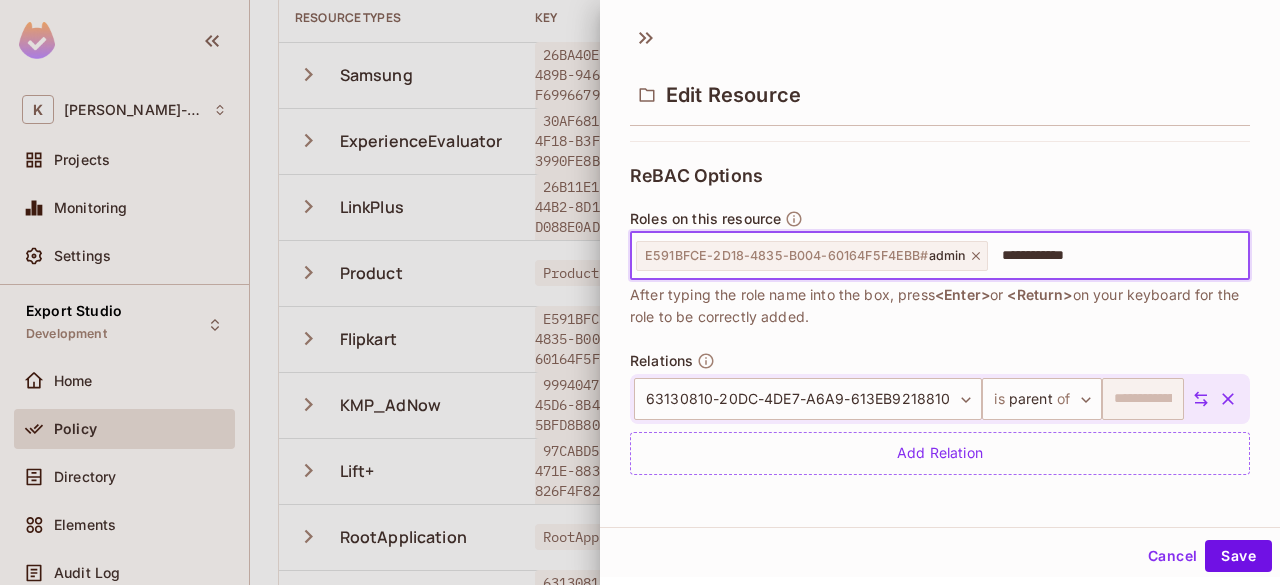 type on "**********" 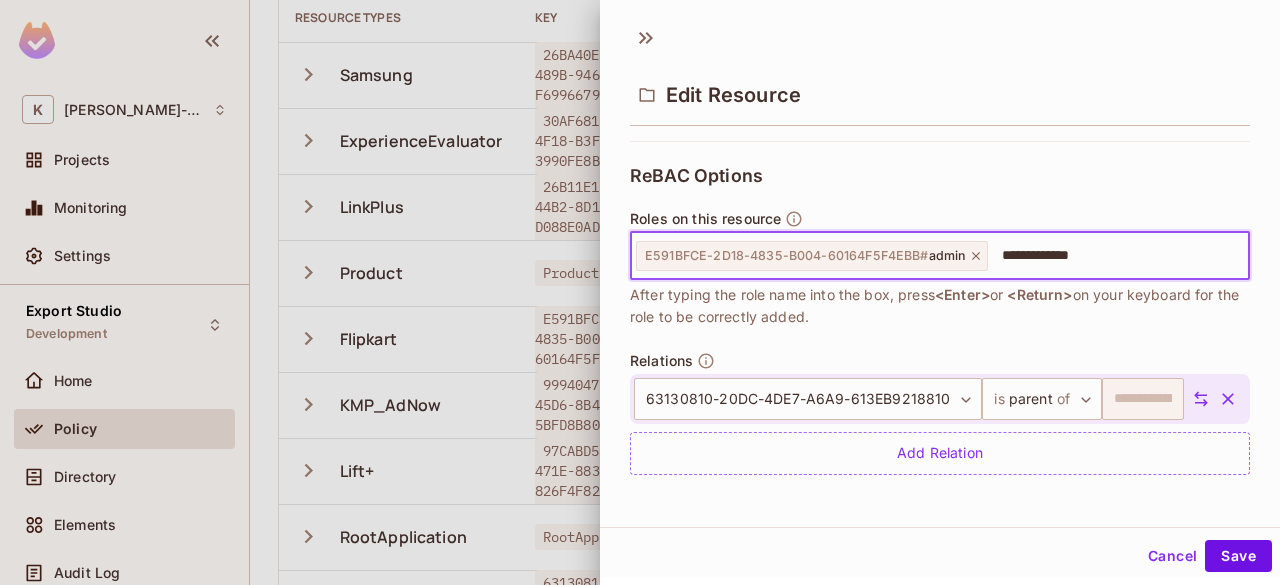 type 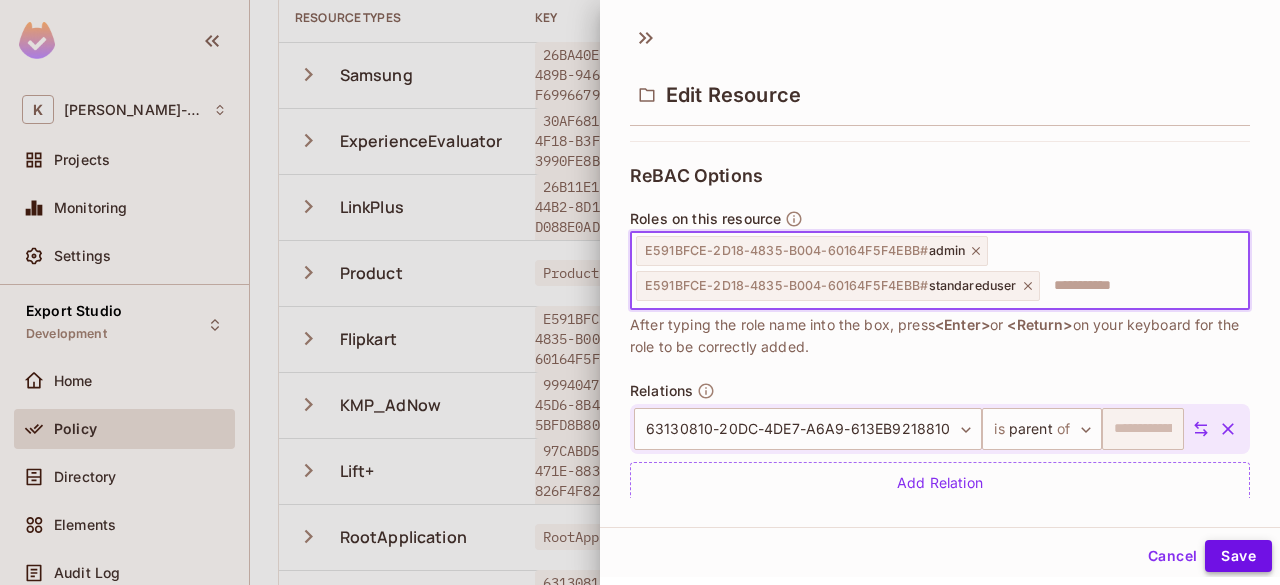click on "Save" at bounding box center (1238, 556) 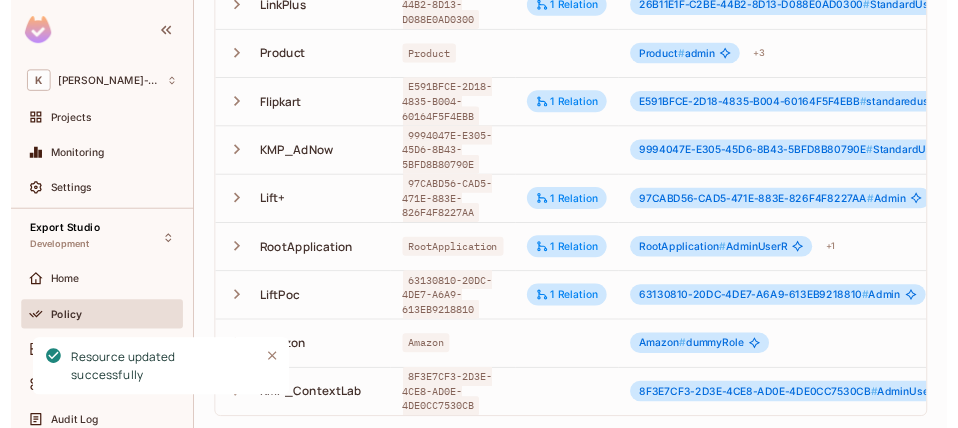 scroll, scrollTop: 0, scrollLeft: 0, axis: both 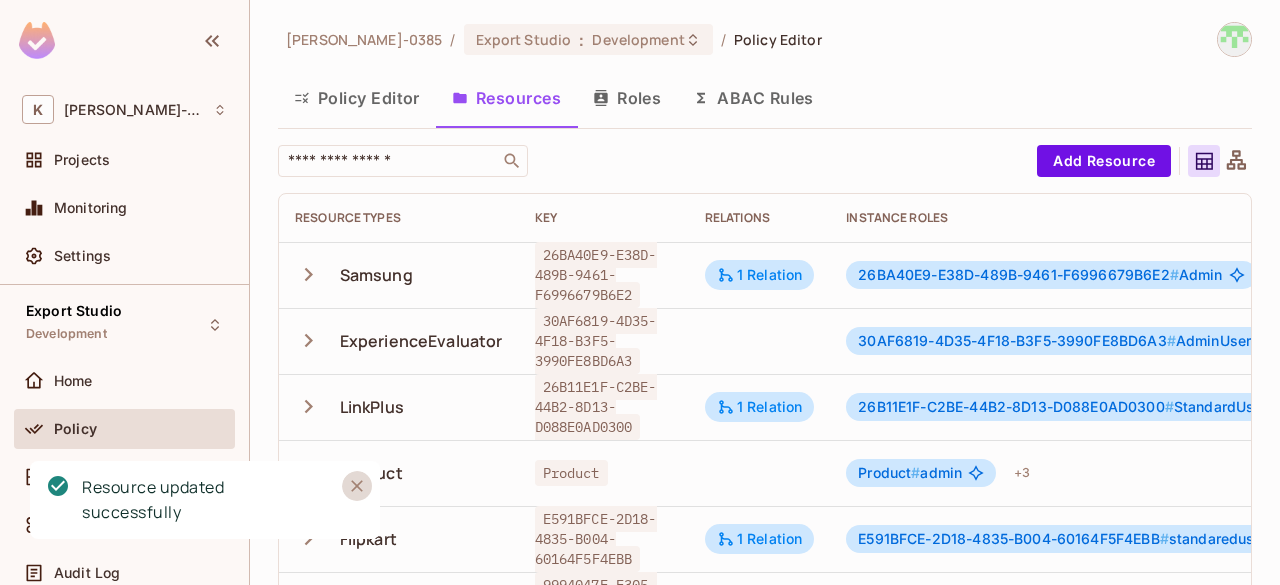 click 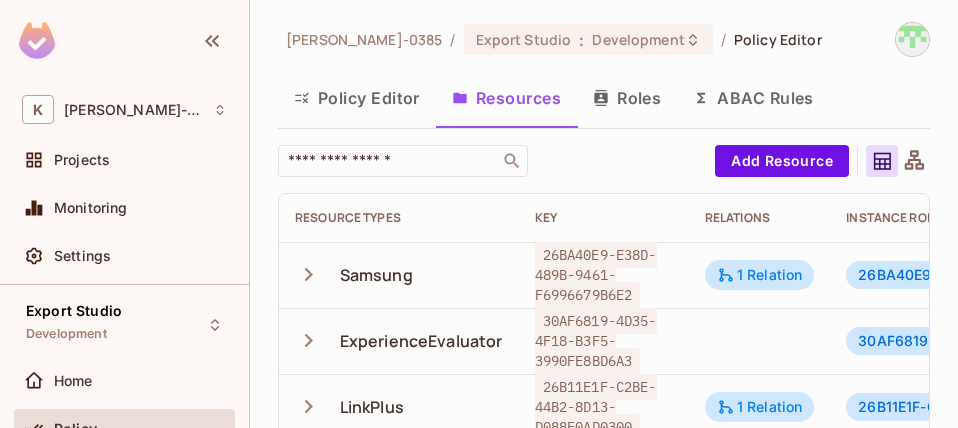 scroll, scrollTop: 105, scrollLeft: 0, axis: vertical 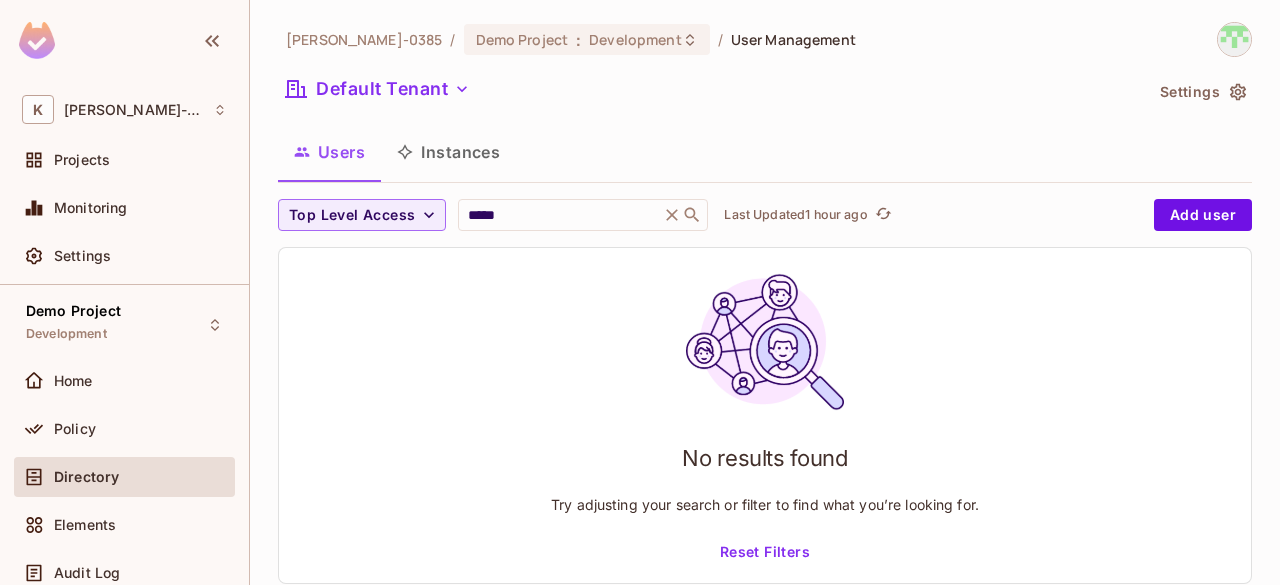 drag, startPoint x: 84, startPoint y: 417, endPoint x: 256, endPoint y: 299, distance: 208.58571 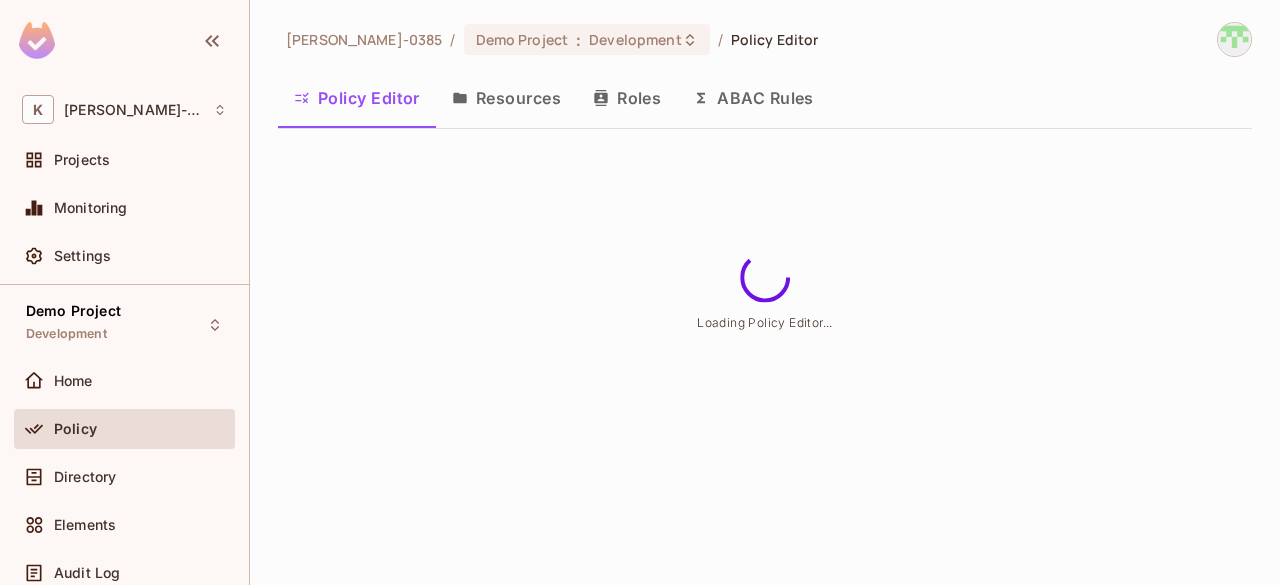 click on "Resources" at bounding box center (506, 98) 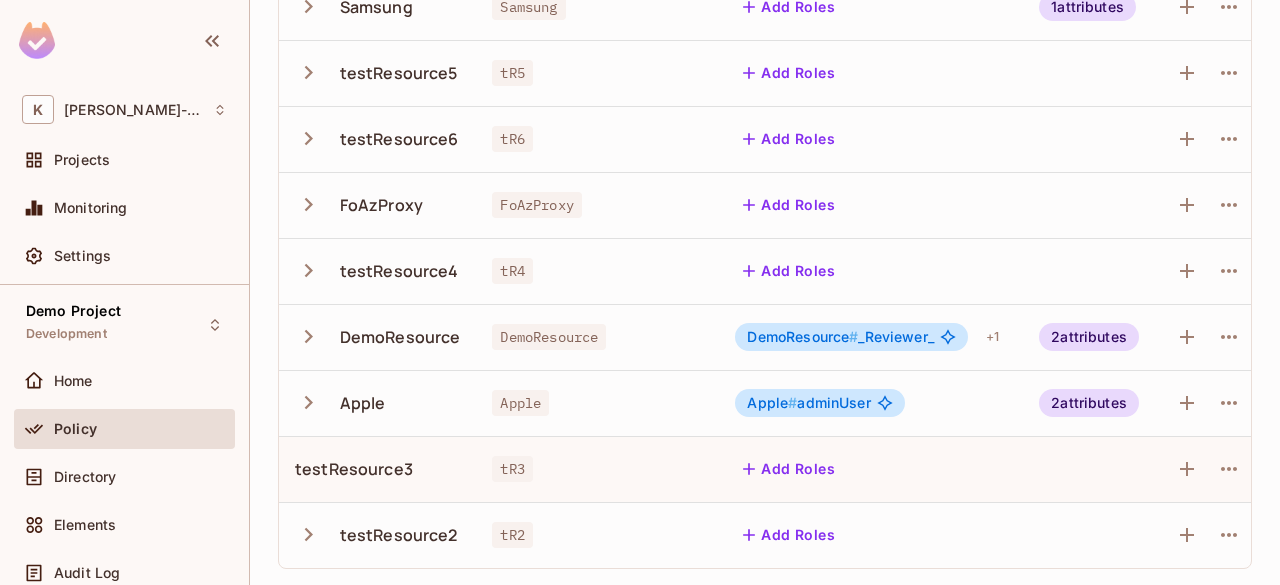 scroll, scrollTop: 0, scrollLeft: 0, axis: both 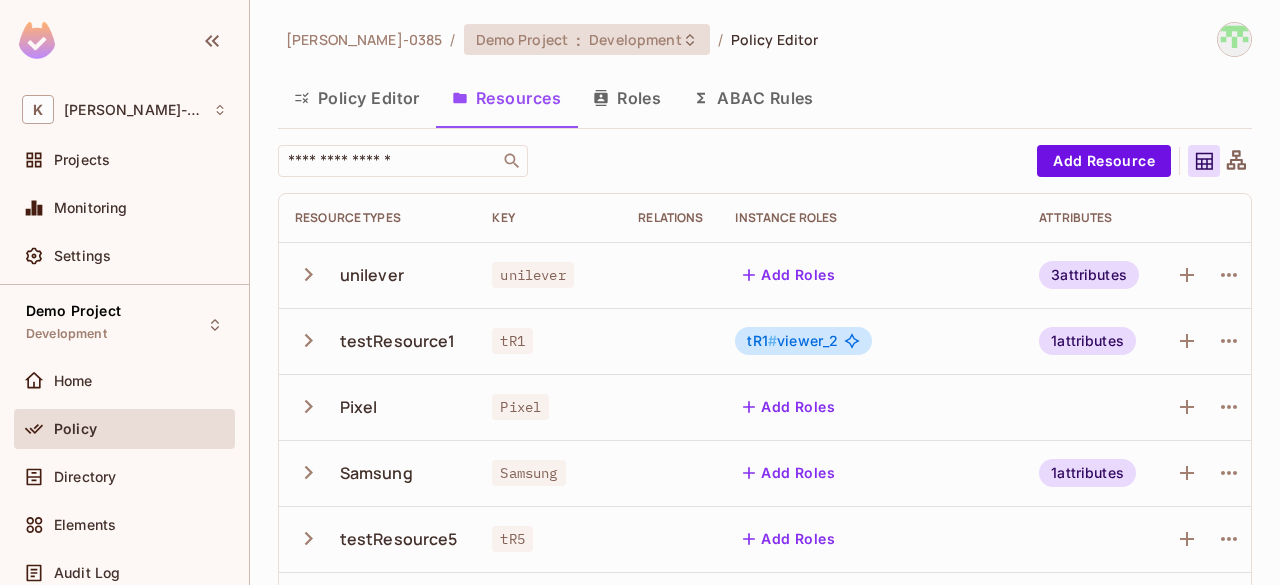 click on "Demo Project : Development" at bounding box center [587, 39] 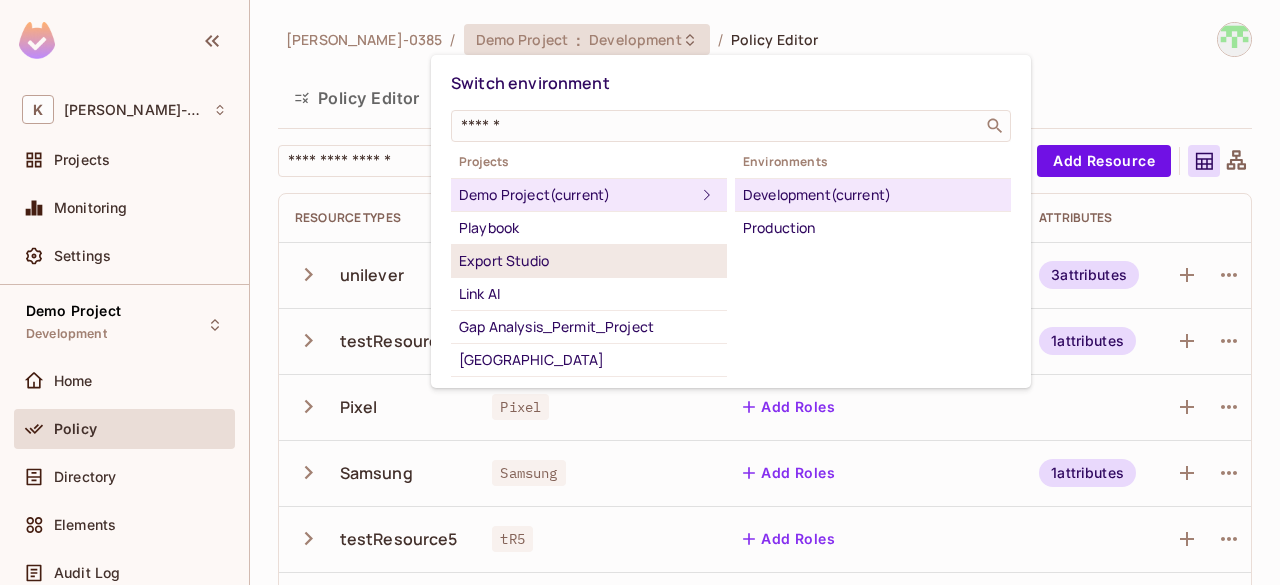 click on "Export Studio" at bounding box center [589, 261] 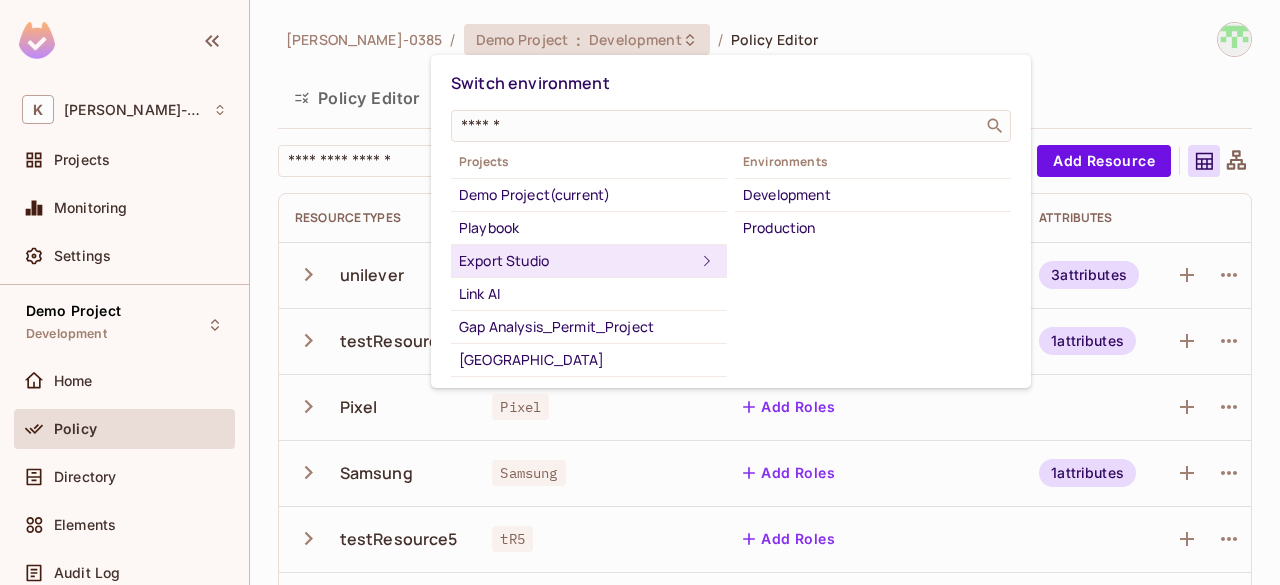 click on "Development" at bounding box center [873, 195] 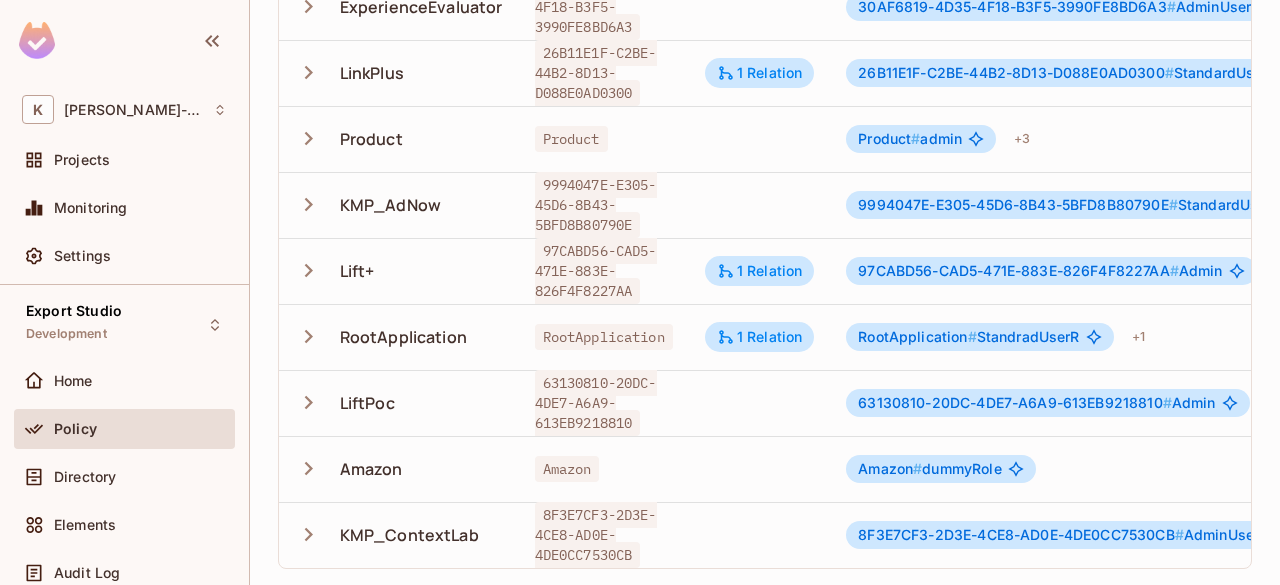 scroll, scrollTop: 0, scrollLeft: 0, axis: both 